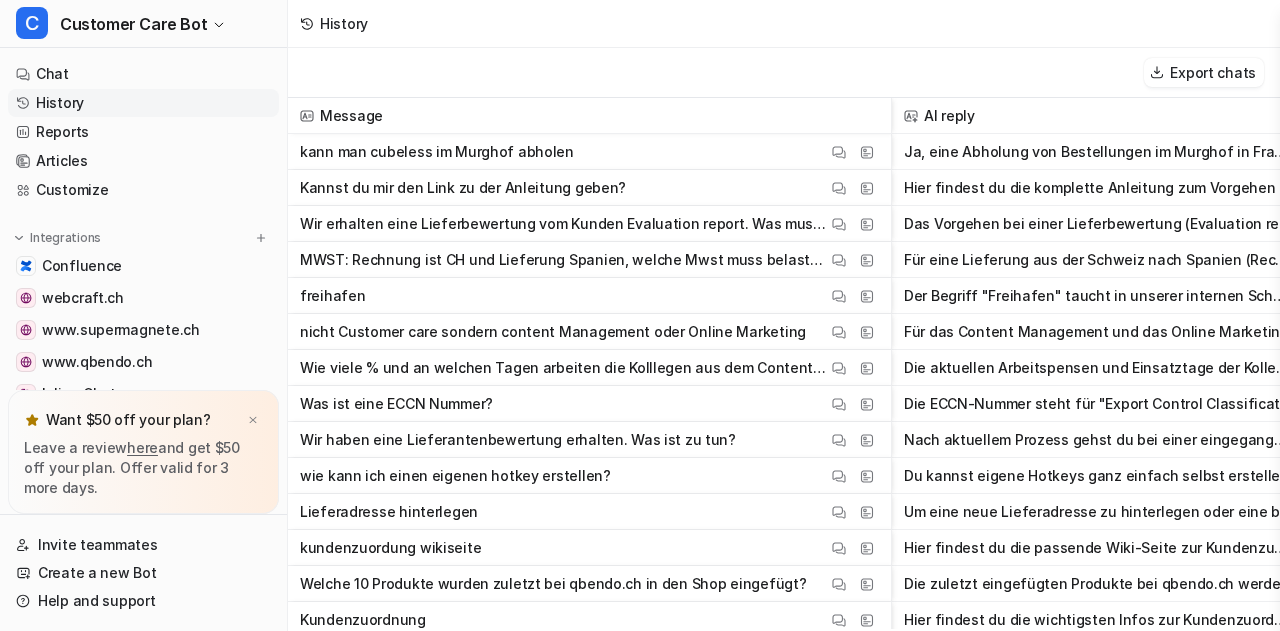 scroll, scrollTop: 0, scrollLeft: 0, axis: both 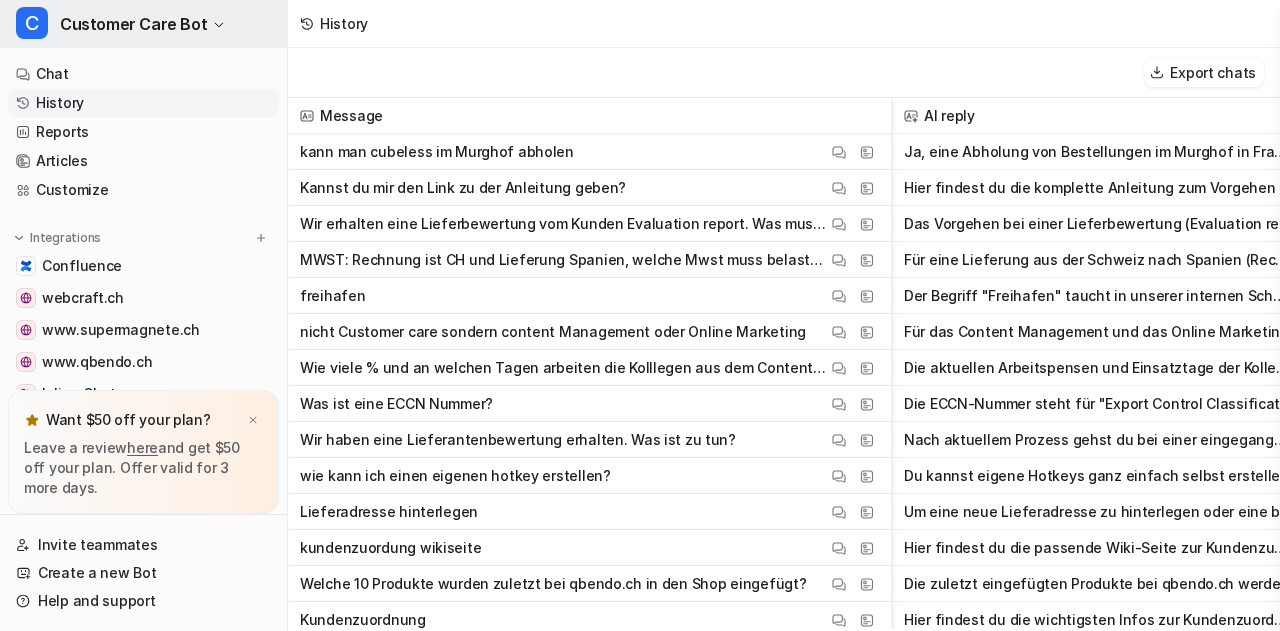 click on "Customer Care Bot" at bounding box center (133, 24) 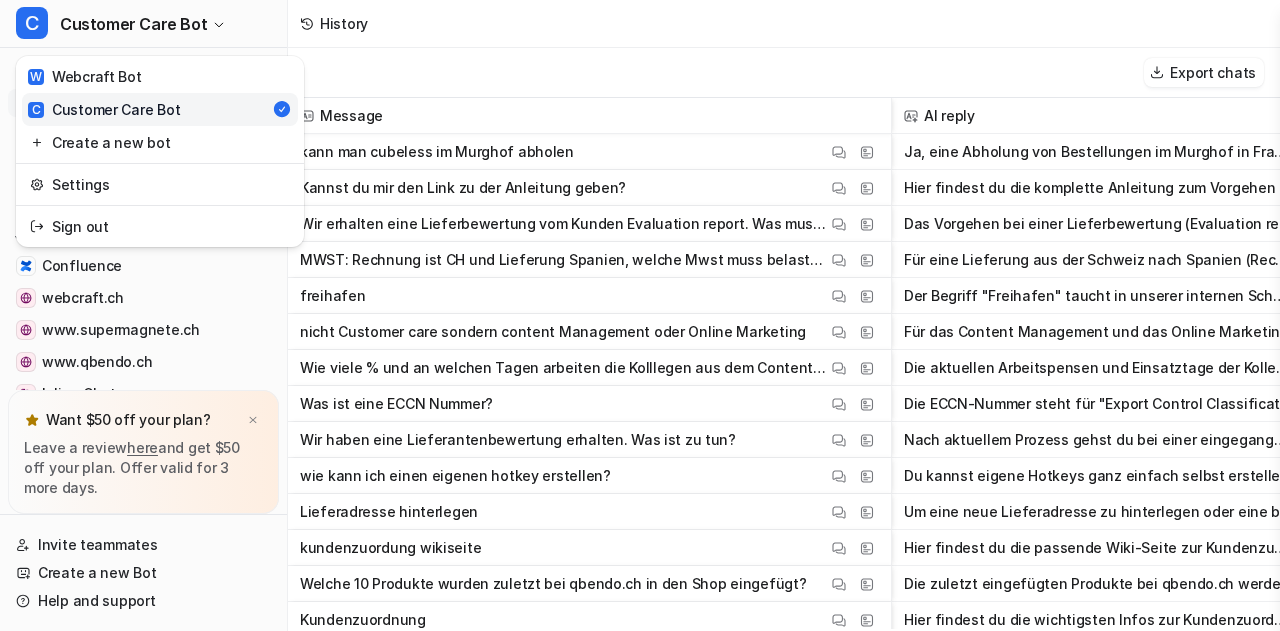 click on "Alle Details findest du auf der Seite" at bounding box center (640, 315) 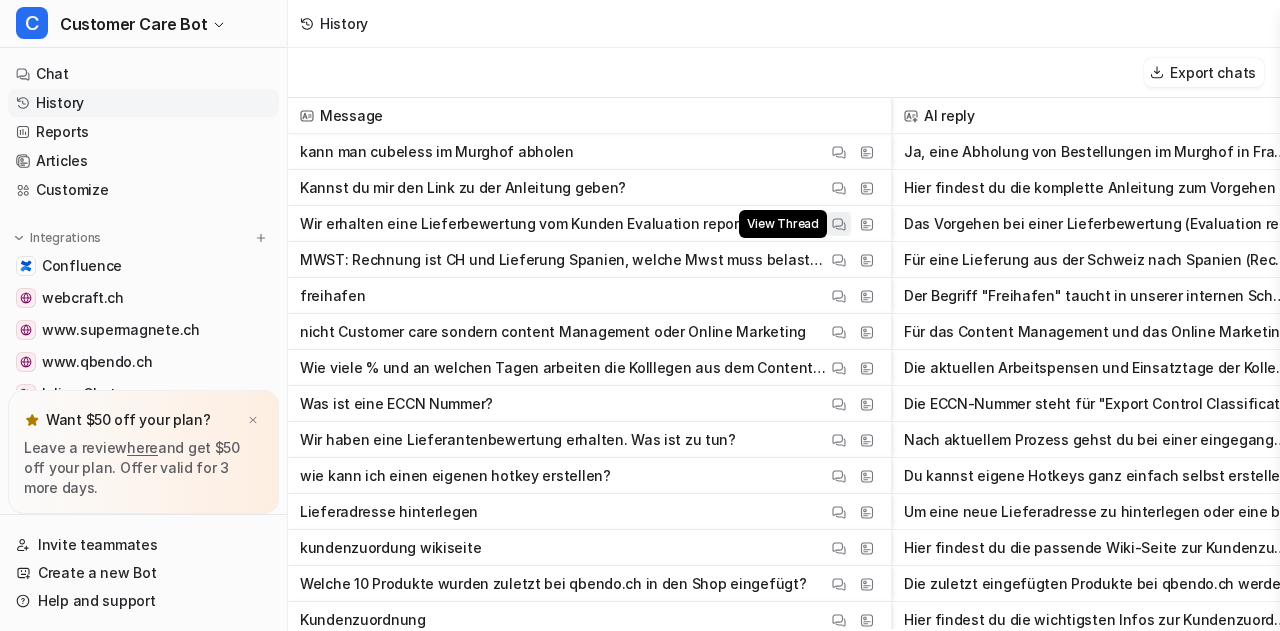 click at bounding box center (839, 224) 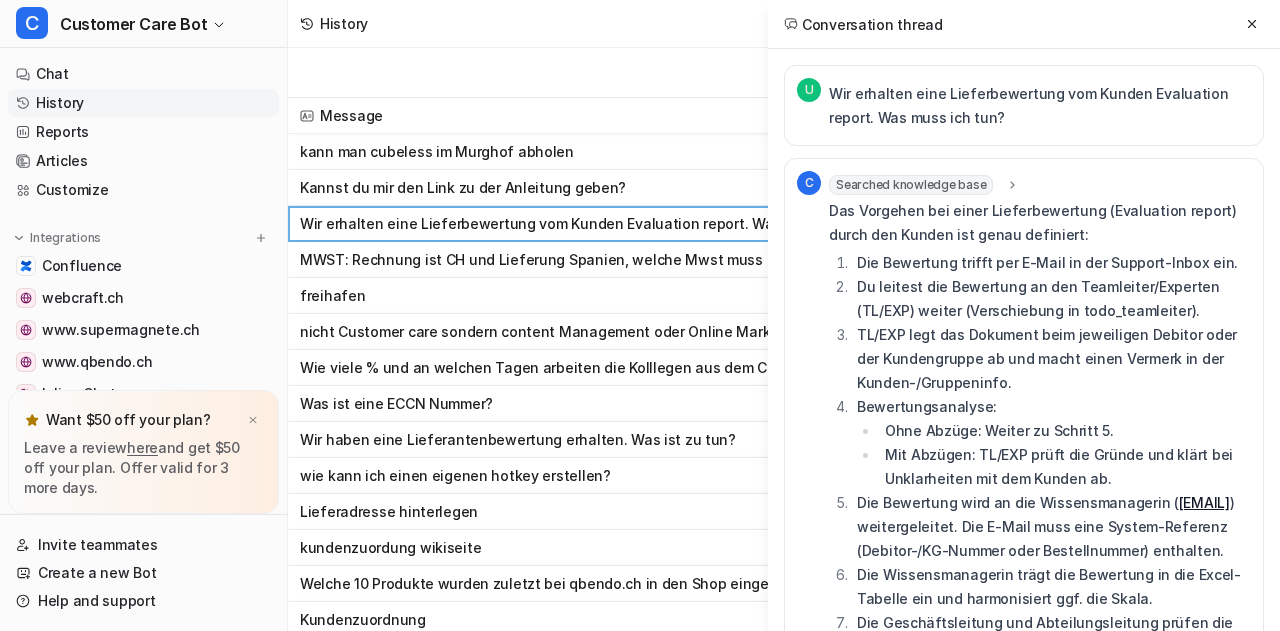 click on "Wir erhalten eine Lieferbewertung vom Kunden Evaluation report. Was muss ich tun?" at bounding box center [1040, 106] 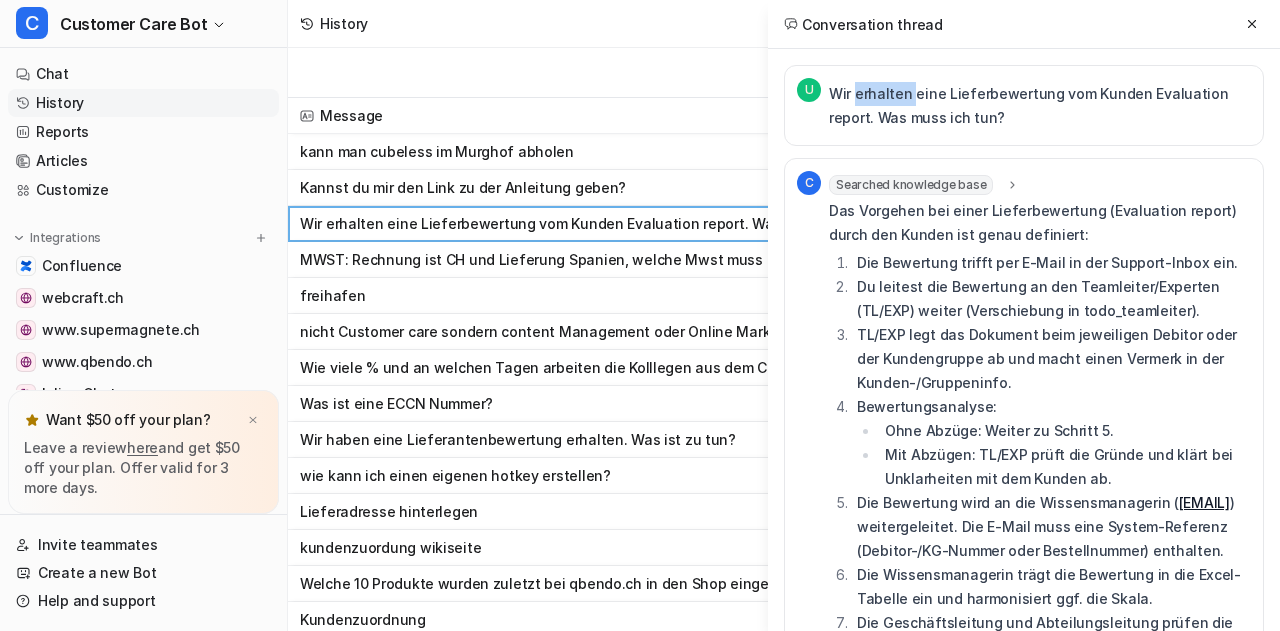 click on "Wir erhalten eine Lieferbewertung vom Kunden Evaluation report. Was muss ich tun?" at bounding box center (1040, 106) 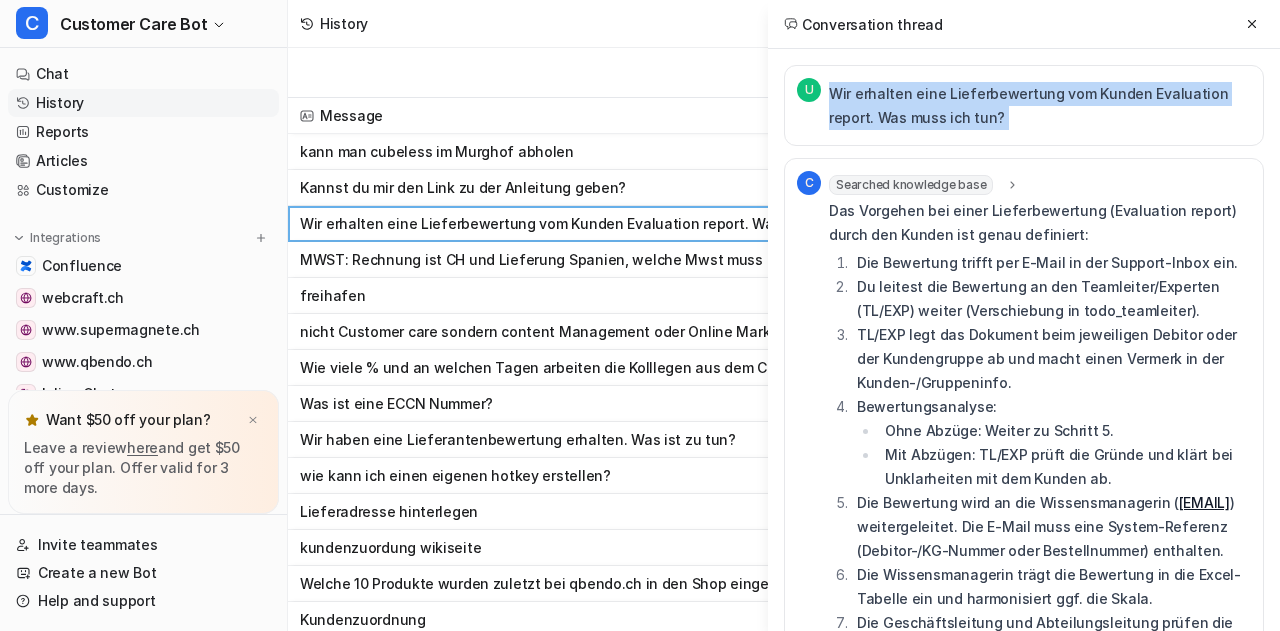 click on "Wir erhalten eine Lieferbewertung vom Kunden Evaluation report. Was muss ich tun?" at bounding box center [1040, 106] 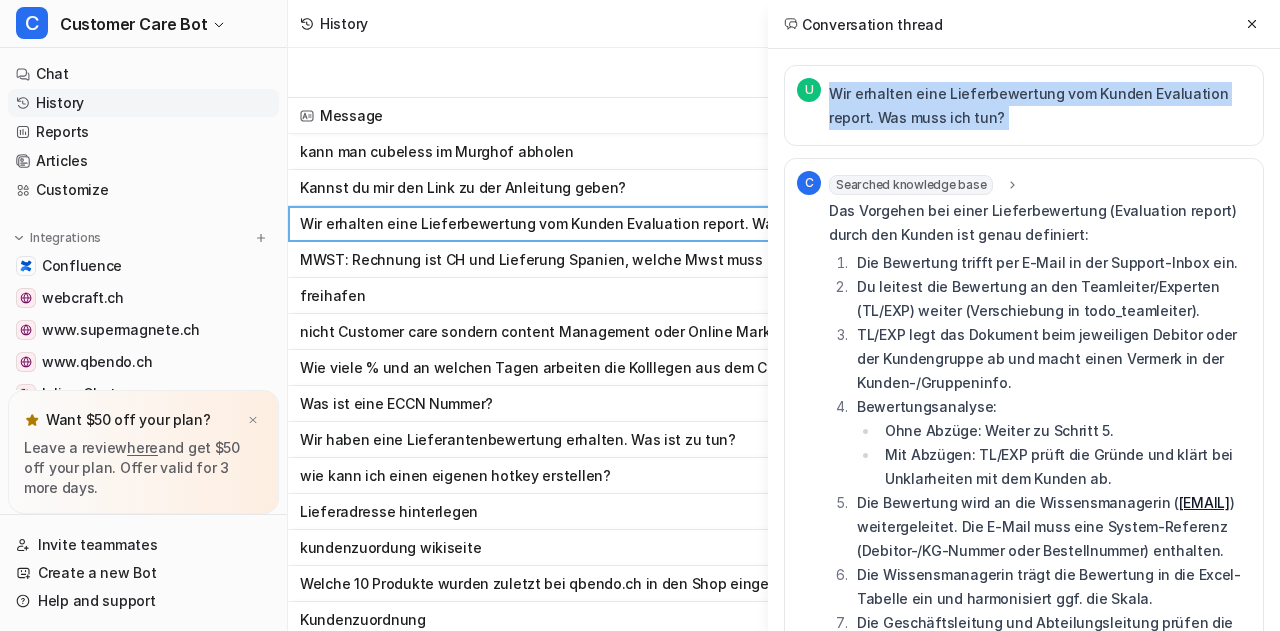 copy on "Wir erhalten eine Lieferbewertung vom Kunden Evaluation report. Was muss ich tun?
C" 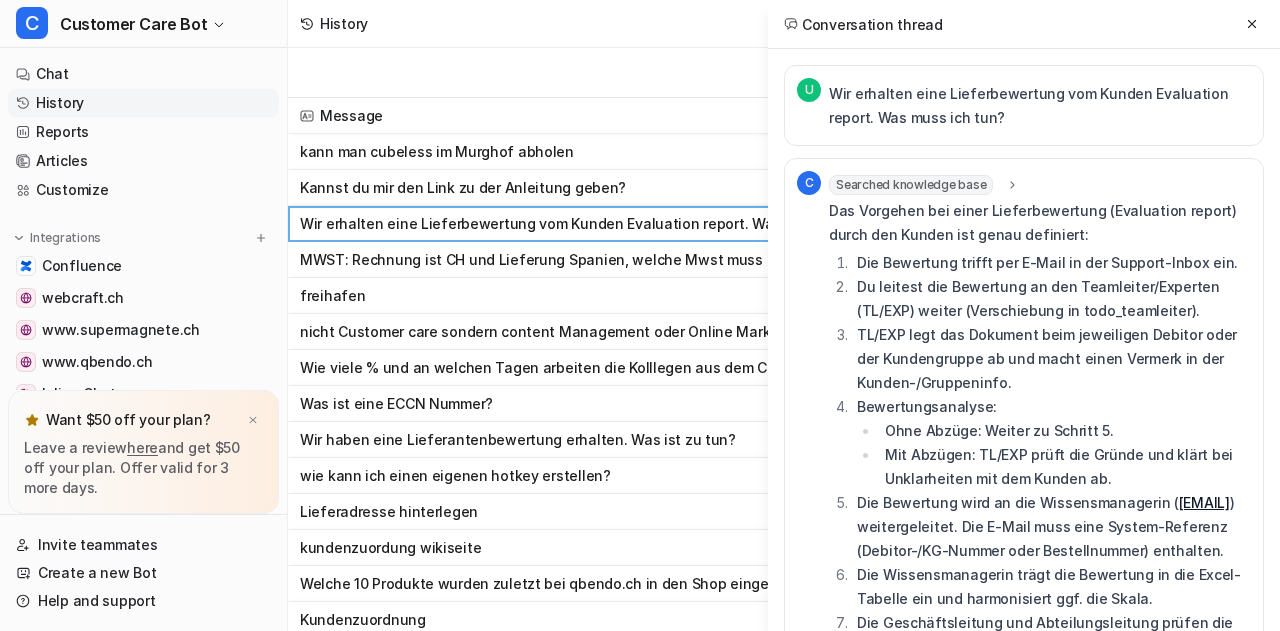 click on "TL/EXP legt das Dokument beim jeweiligen Debitor oder der Kundengruppe ab und macht einen Vermerk in der Kunden-/Gruppeninfo." at bounding box center (1051, 359) 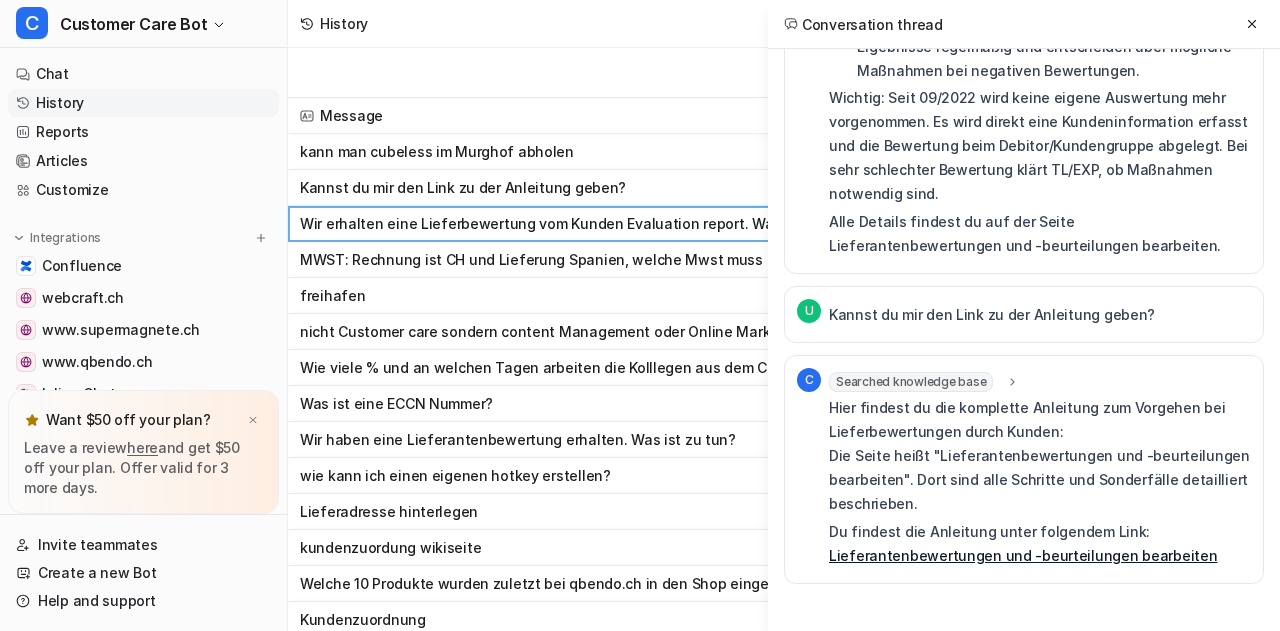 scroll, scrollTop: 620, scrollLeft: 0, axis: vertical 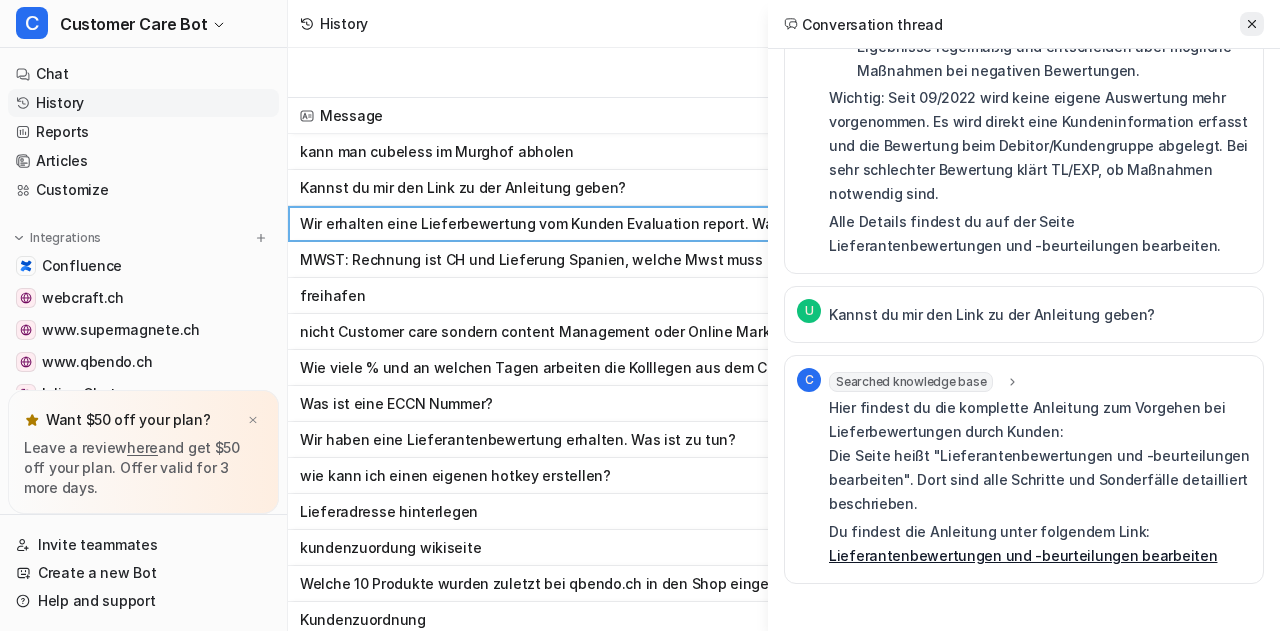click 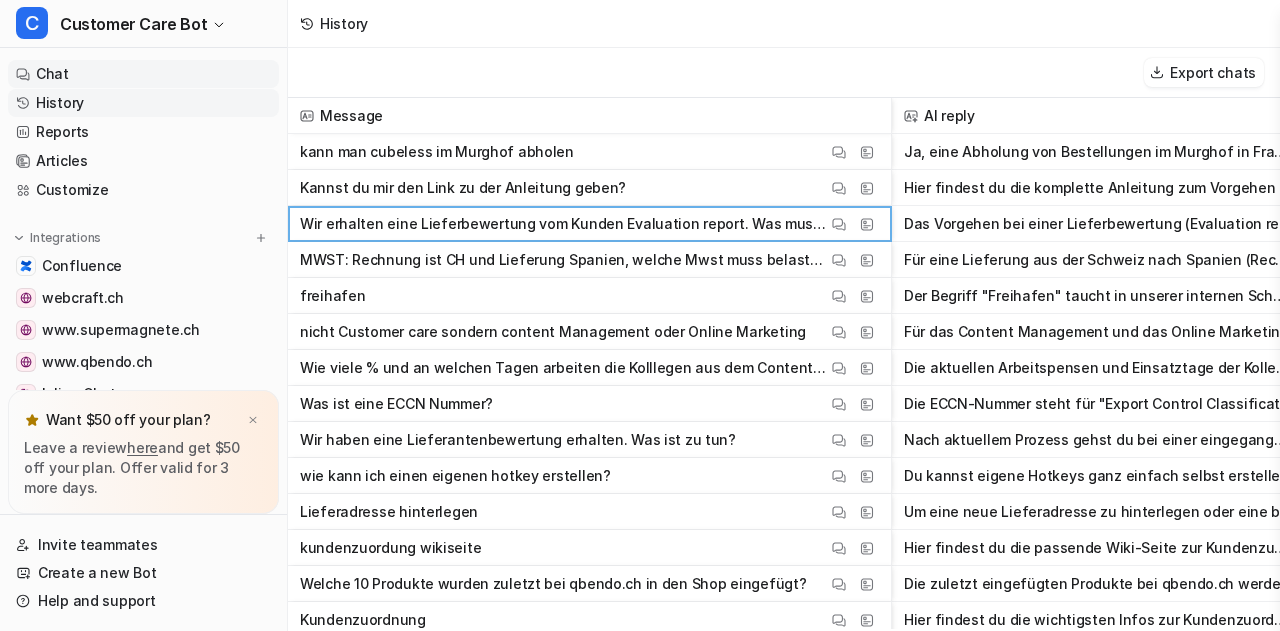 click on "Chat" at bounding box center (143, 74) 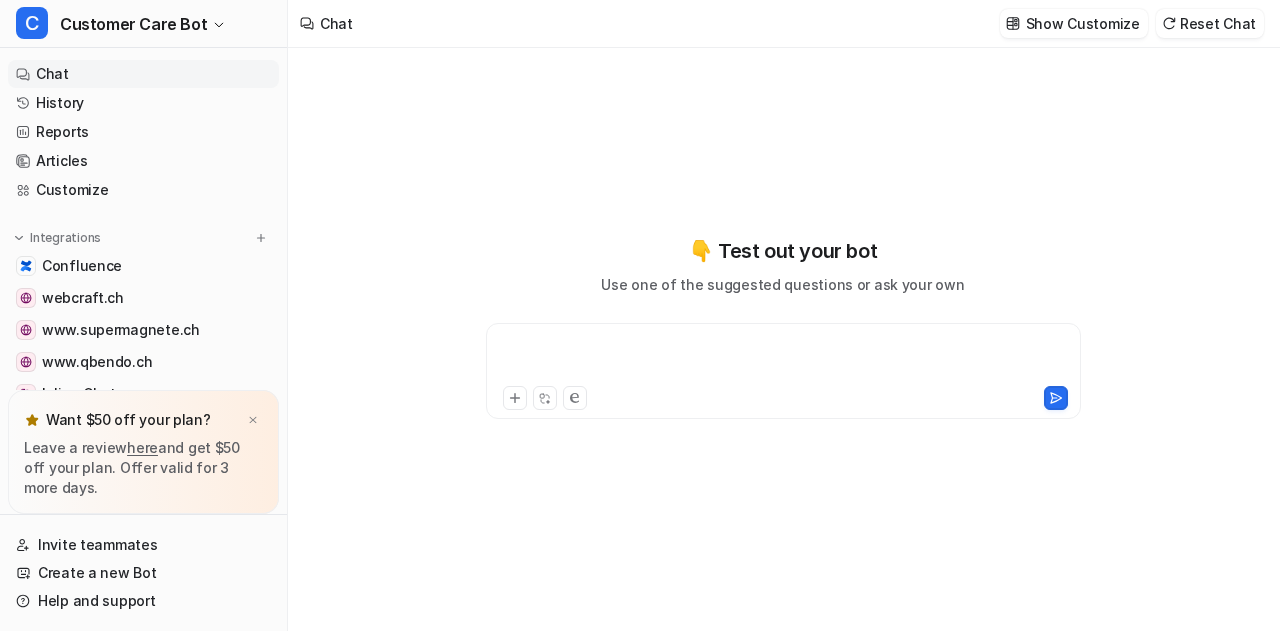 click at bounding box center (784, 359) 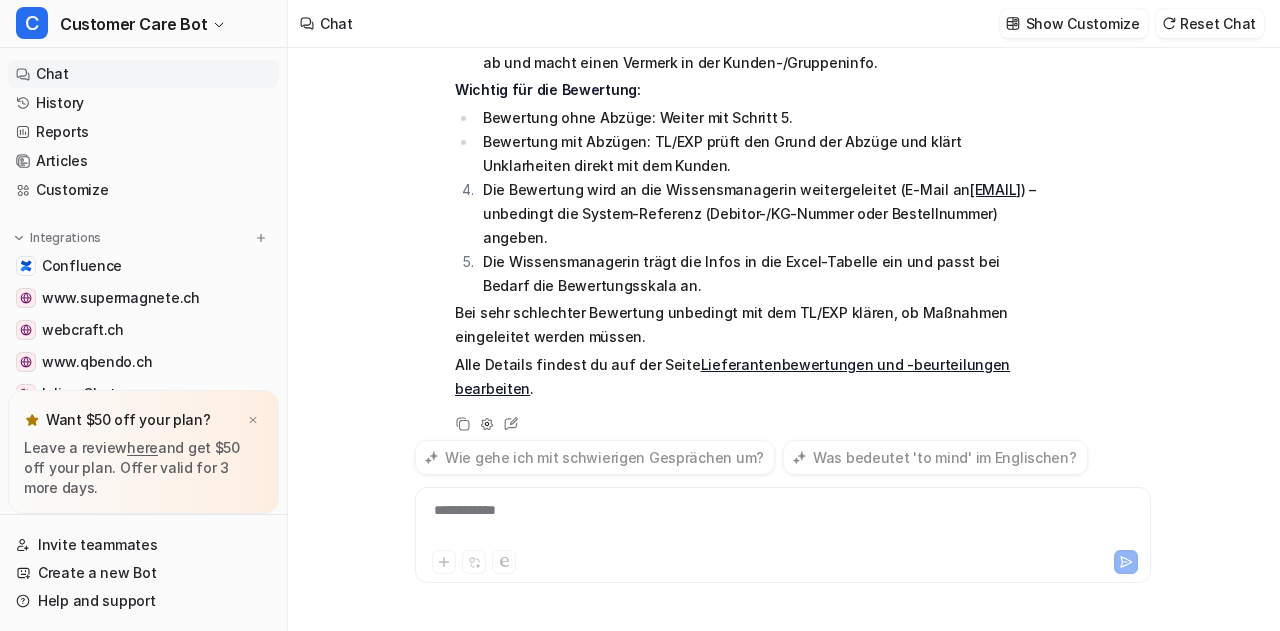 scroll, scrollTop: 278, scrollLeft: 0, axis: vertical 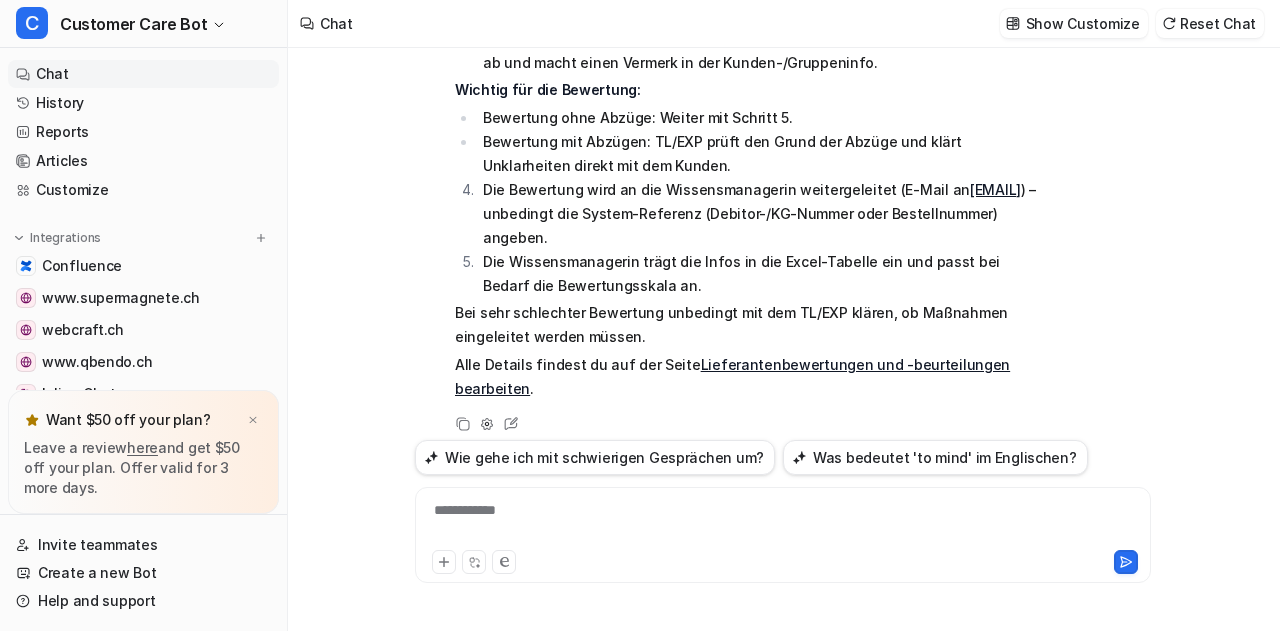 click on "Wir erhalten eine Lieferbewertung vom Kunden Evaluation report. Was muss ich tun?
C Searched knowledge base search_queries : "Lieferbewertung Kunde Evaluation report Vorgehen,Lieferbewertung bearbeiten,Prozess Lieferbewertung Kundenfeedback,Evaluation report Lieferbewertung Handlung Customer Care" Wenn du eine Lieferbewertung vom Kunden (z.B. als "Evaluation report") erhältst, gehst du wie folgt vor:
Die Bewertung kommt in die Support-Inbox.
Du übergibst sie an den Teamleiter/Experten (TL/EXP) – am besten per Verschiebung in den Bereich "todo_teamleiter".
TL/EXP legt das Bewertungsdokument beim Debitor bzw. bei der Kundengruppe ab und macht einen Vermerk in der Kunden-/Gruppeninfo.
Wichtig für die Bewertung:
Bewertung ohne Abzüge: Weiter mit Schritt 5.
Bewertung mit Abzügen: TL/EXP prüft den Grund der Abzüge und klärt Unklarheiten direkt mit dem Kunden.
Die Bewertung wird an die Wissensmanagerin weitergeleitet (E-Mail an sylviam@webcraft.ch
.
Copy Adjust Tone" at bounding box center [783, 339] 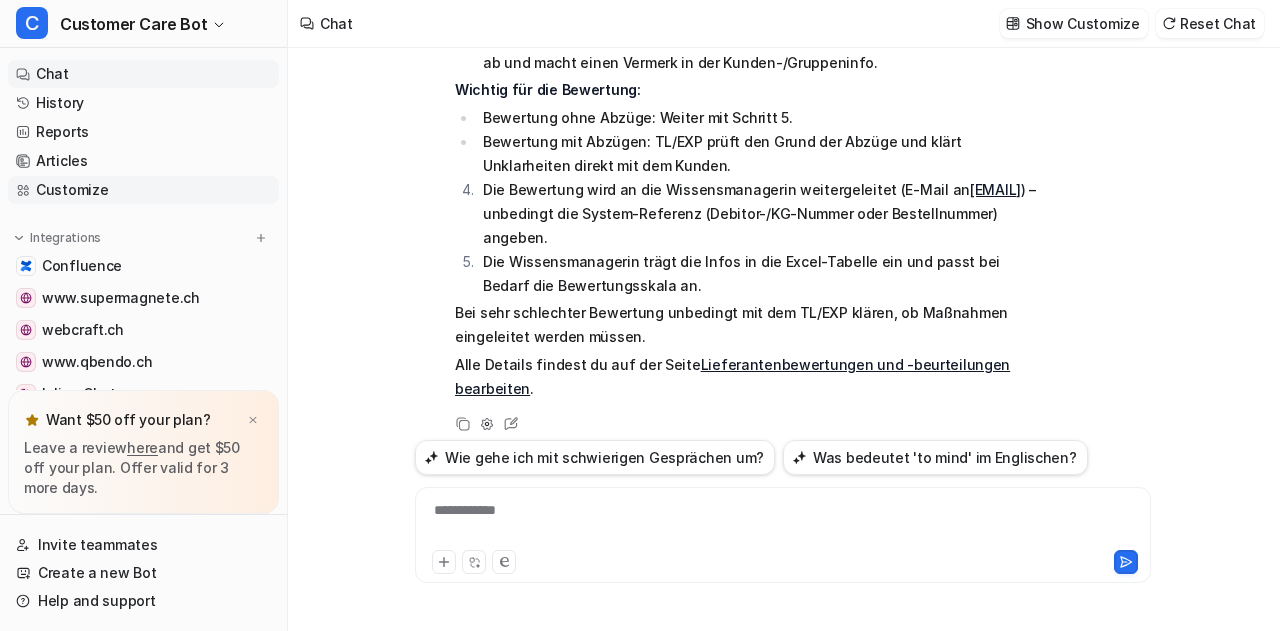 click on "Customize" at bounding box center (143, 190) 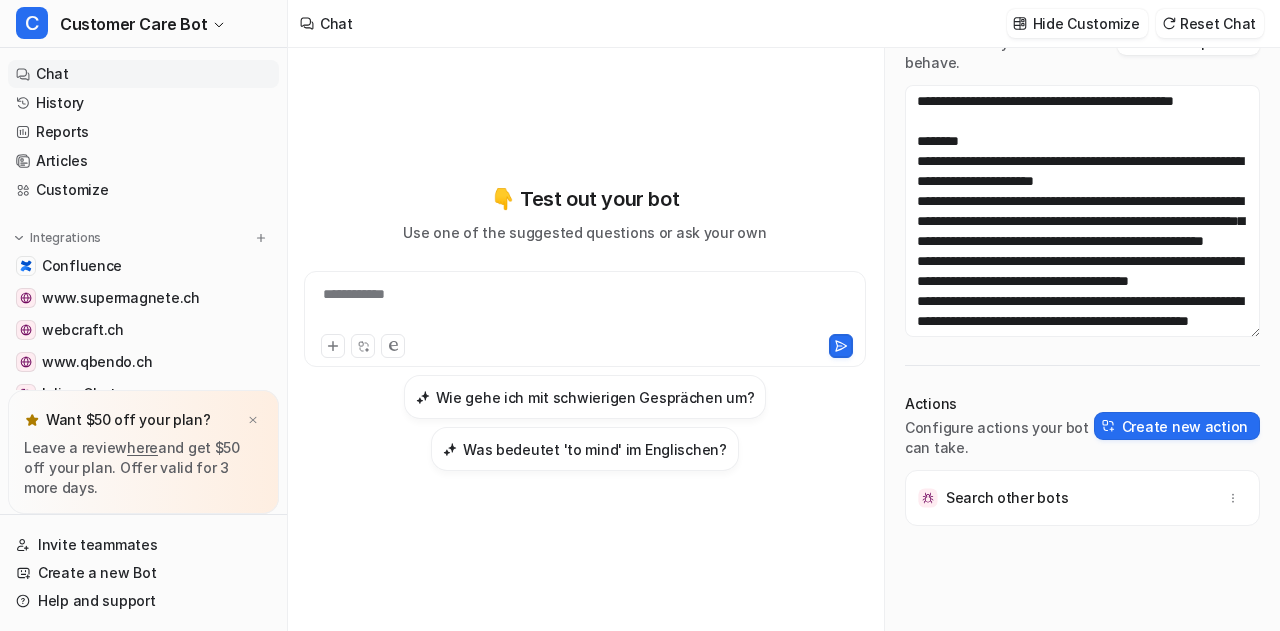 scroll, scrollTop: 138, scrollLeft: 0, axis: vertical 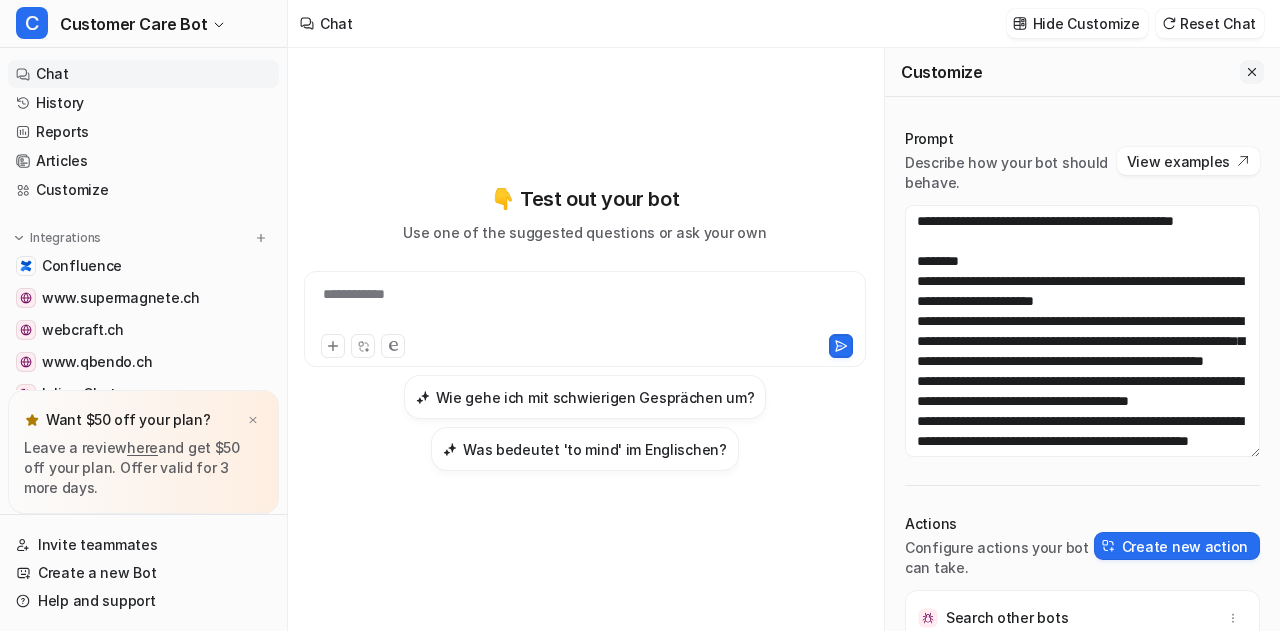 click at bounding box center (1252, 72) 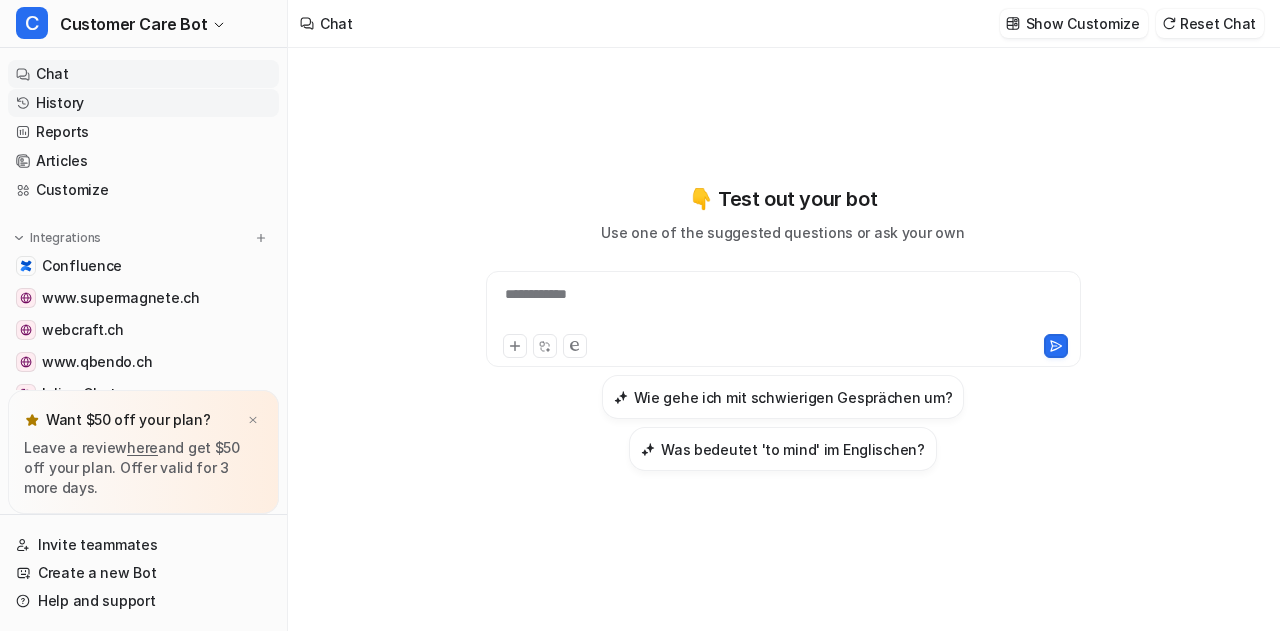 click on "History" at bounding box center (143, 103) 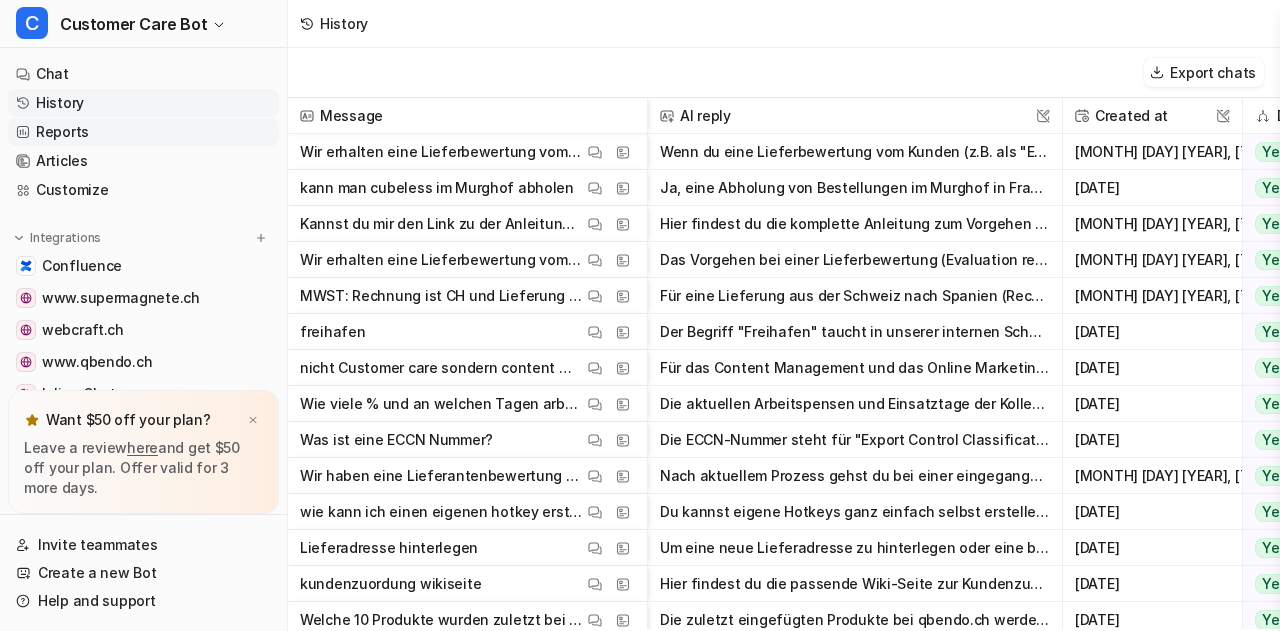 click on "Reports" at bounding box center (143, 132) 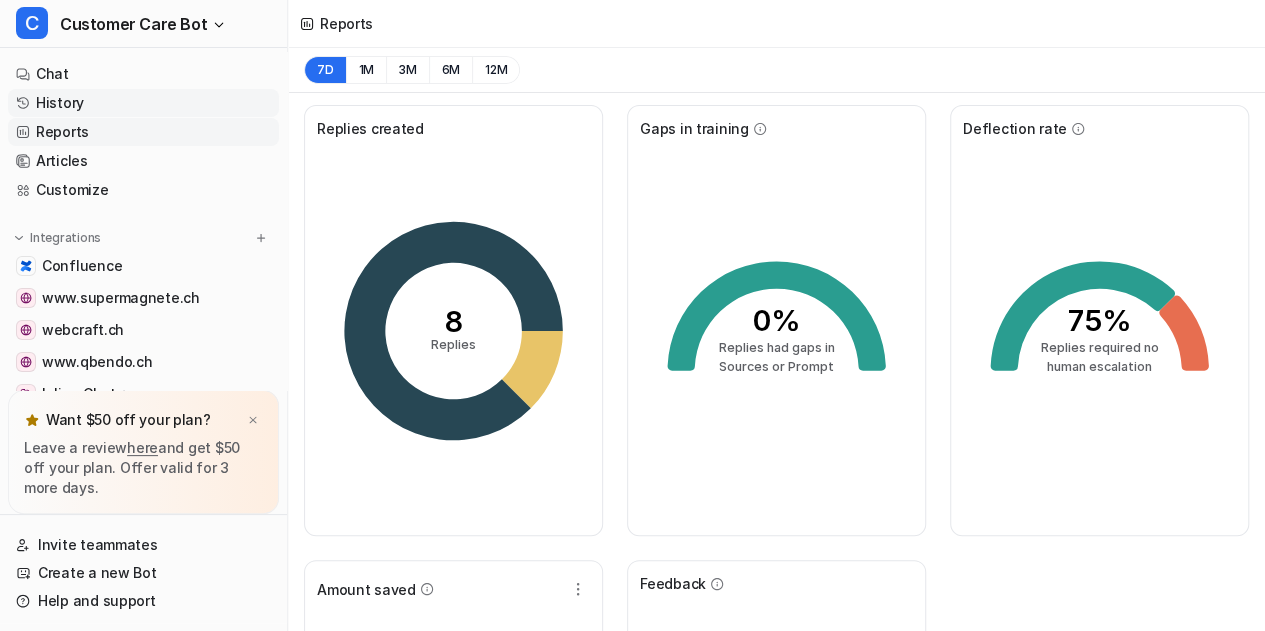 click on "History" at bounding box center [143, 103] 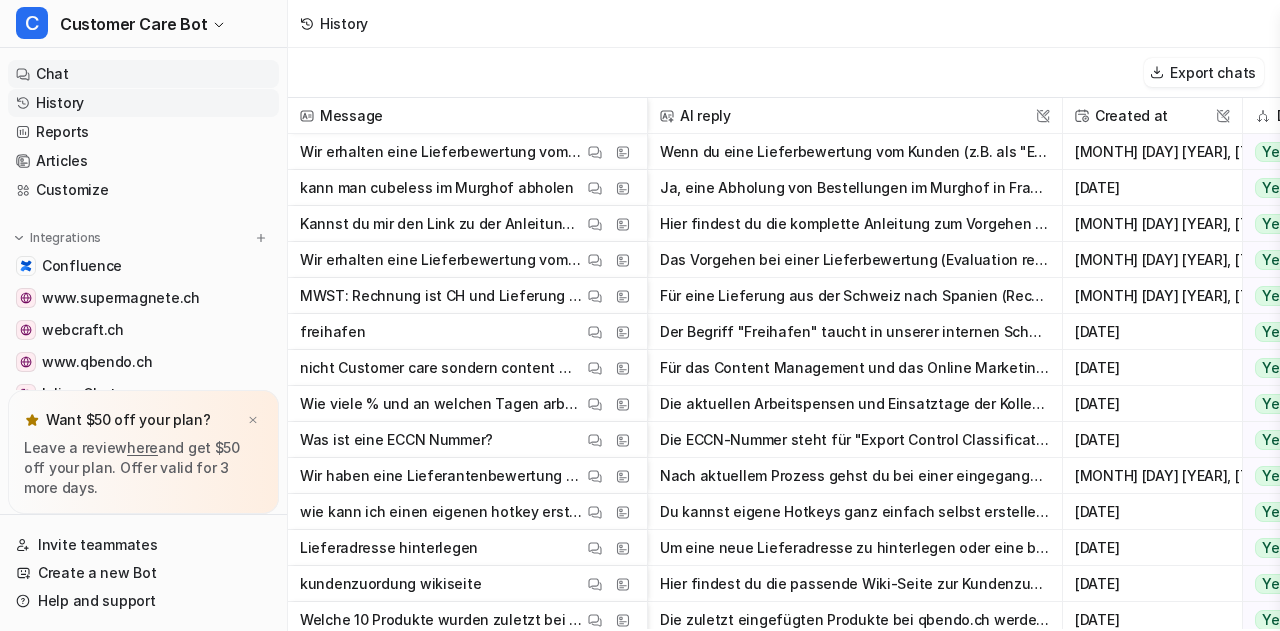click on "Chat" at bounding box center (143, 74) 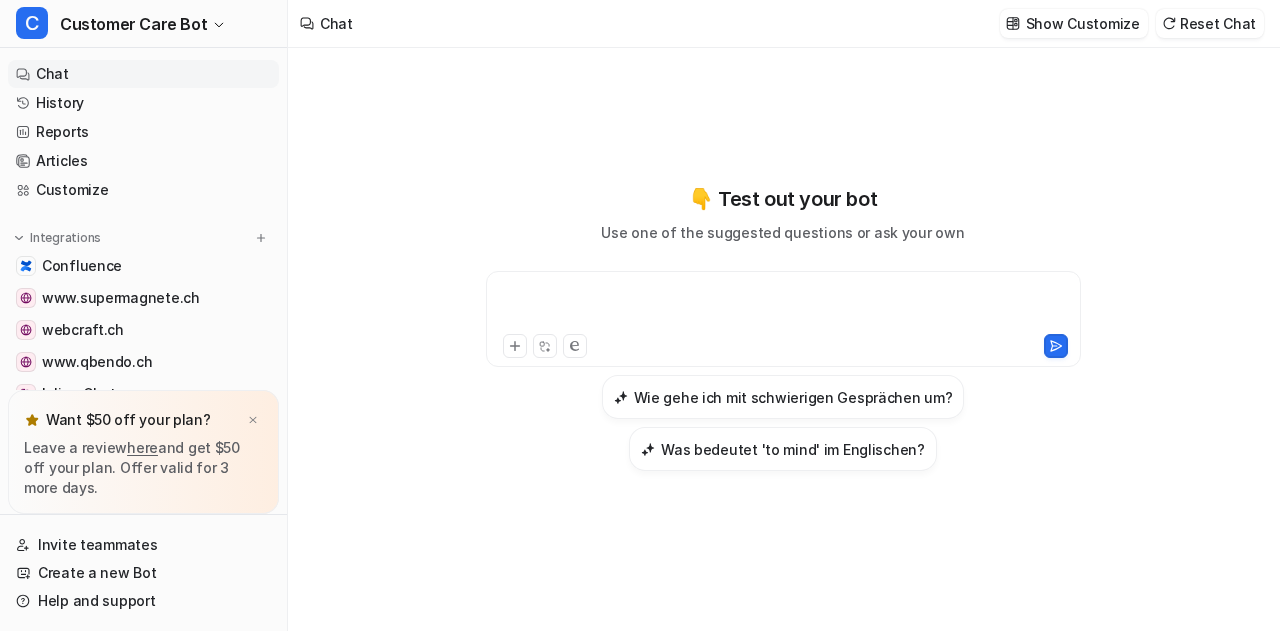 click at bounding box center [784, 307] 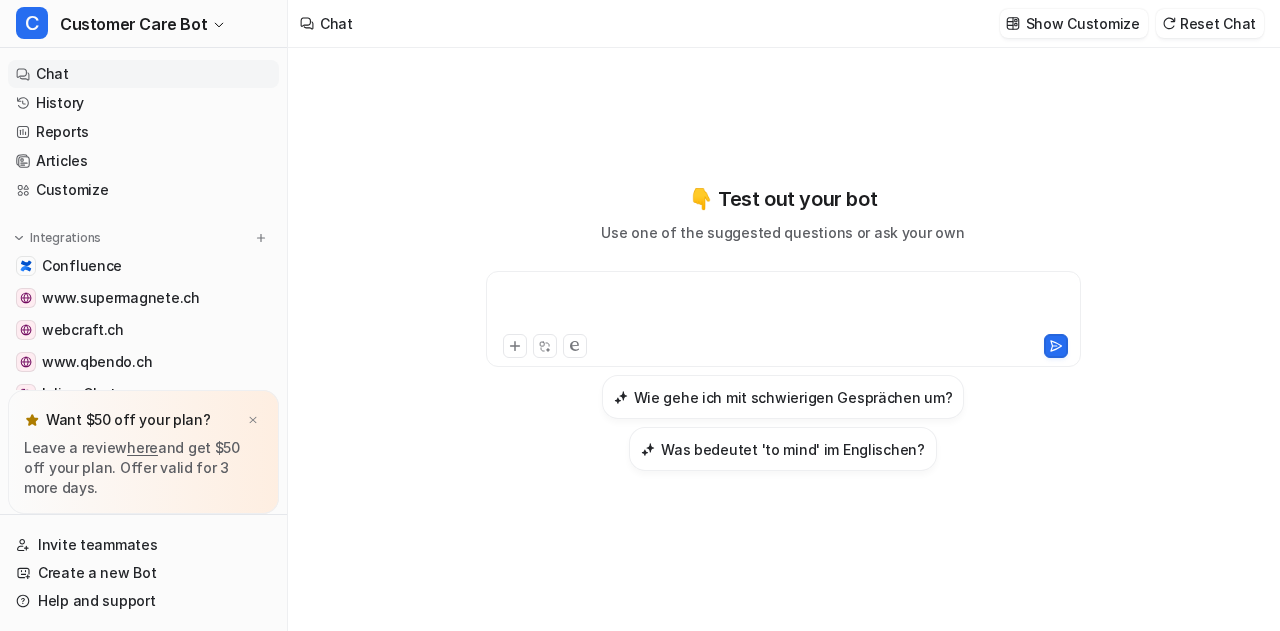 type 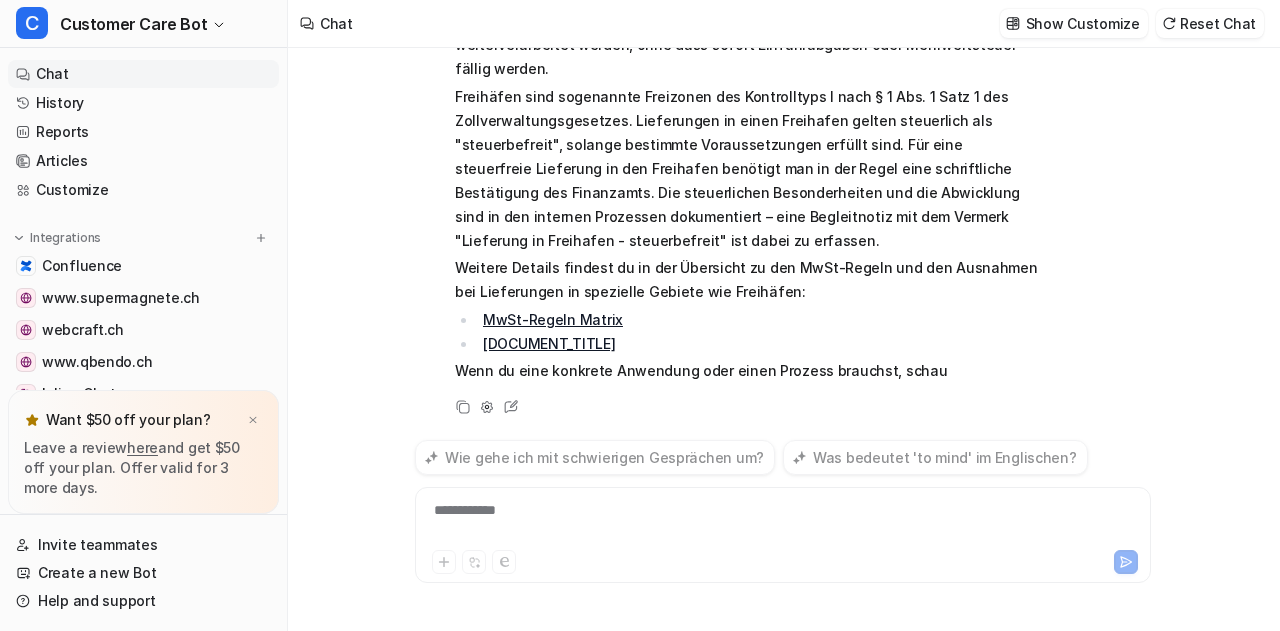 scroll, scrollTop: 227, scrollLeft: 0, axis: vertical 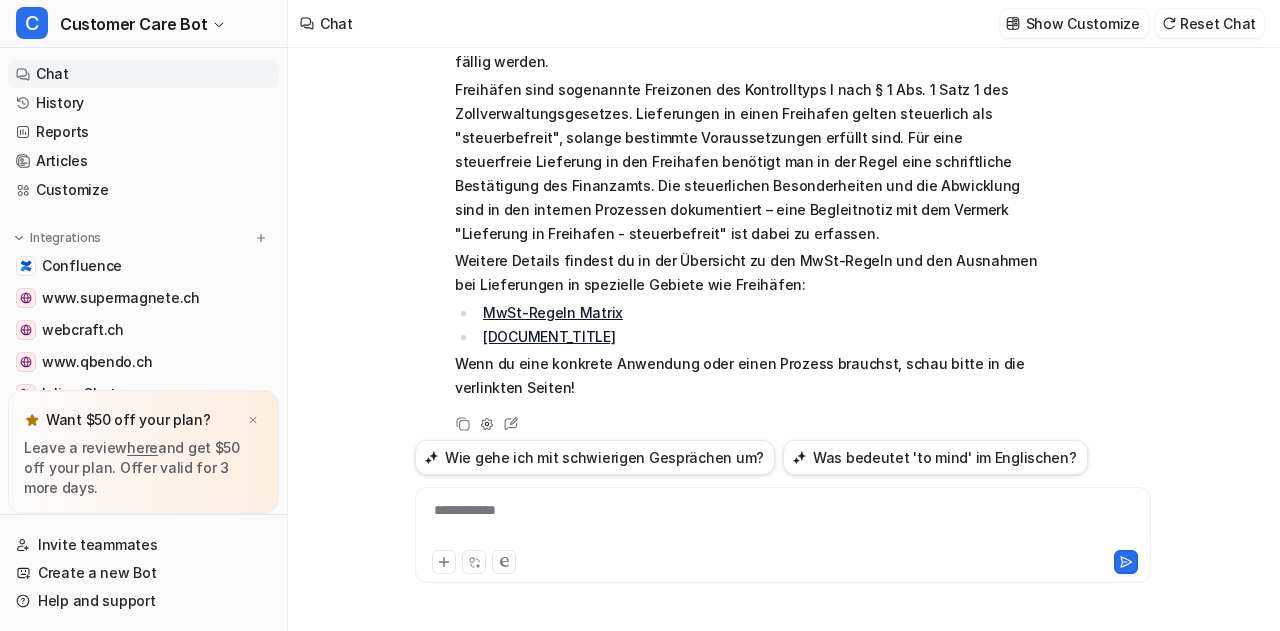 click on "Ein Freihafen ist ein spezielles Hafengebiet, das rechtlich als sogenanntes Ausnahmegebiet gilt und nicht vollständig dem deutschen Zoll- und Steuerrecht unterliegt. In Deutschland zählen zum Beispiel Bremerhaven und Cuxhaven zu den Freihäfen. In diesen Zonen können Waren gelagert, umgeschlagen oder weiterverarbeitet werden, ohne dass sofort Einfuhrabgaben oder Mehrwertsteuer fällig werden.
Freihäfen sind sogenannte Freizonen des Kontrolltyps I nach § 1 Abs. 1 Satz 1 des Zollverwaltungsgesetzes. Lieferungen in einen Freihafen gelten steuerlich als "steuerbefreit", solange bestimmte Voraussetzungen erfüllt sind. Für eine steuerfreie Lieferung in den Freihafen benötigt man in der Regel eine schriftliche Bestätigung des Finanzamts. Die steuerlichen Besonderheiten und die Abwicklung sind in den internen Prozessen dokumentiert – eine Begleitnotiz mit dem Vermerk "Lieferung in Freihafen - steuerbefreit" ist dabei zu erfassen.
MwSt-Regeln Matrix
MwSt-Übersicht - ab 01.07.2021 (Schulung)" at bounding box center (747, 165) 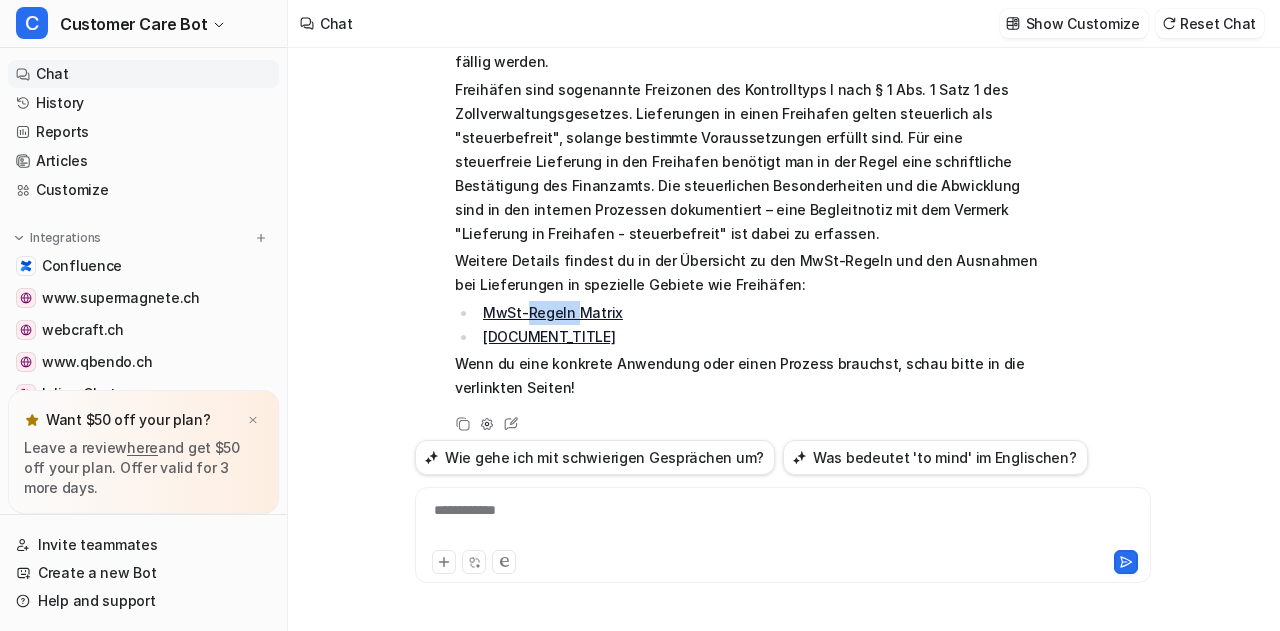 click on "Ein Freihafen ist ein spezielles Hafengebiet, das rechtlich als sogenanntes Ausnahmegebiet gilt und nicht vollständig dem deutschen Zoll- und Steuerrecht unterliegt. In Deutschland zählen zum Beispiel Bremerhaven und Cuxhaven zu den Freihäfen. In diesen Zonen können Waren gelagert, umgeschlagen oder weiterverarbeitet werden, ohne dass sofort Einfuhrabgaben oder Mehrwertsteuer fällig werden.
Freihäfen sind sogenannte Freizonen des Kontrolltyps I nach § 1 Abs. 1 Satz 1 des Zollverwaltungsgesetzes. Lieferungen in einen Freihafen gelten steuerlich als "steuerbefreit", solange bestimmte Voraussetzungen erfüllt sind. Für eine steuerfreie Lieferung in den Freihafen benötigt man in der Regel eine schriftliche Bestätigung des Finanzamts. Die steuerlichen Besonderheiten und die Abwicklung sind in den internen Prozessen dokumentiert – eine Begleitnotiz mit dem Vermerk "Lieferung in Freihafen - steuerbefreit" ist dabei zu erfassen.
MwSt-Regeln Matrix
MwSt-Übersicht - ab 01.07.2021 (Schulung)" at bounding box center (747, 165) 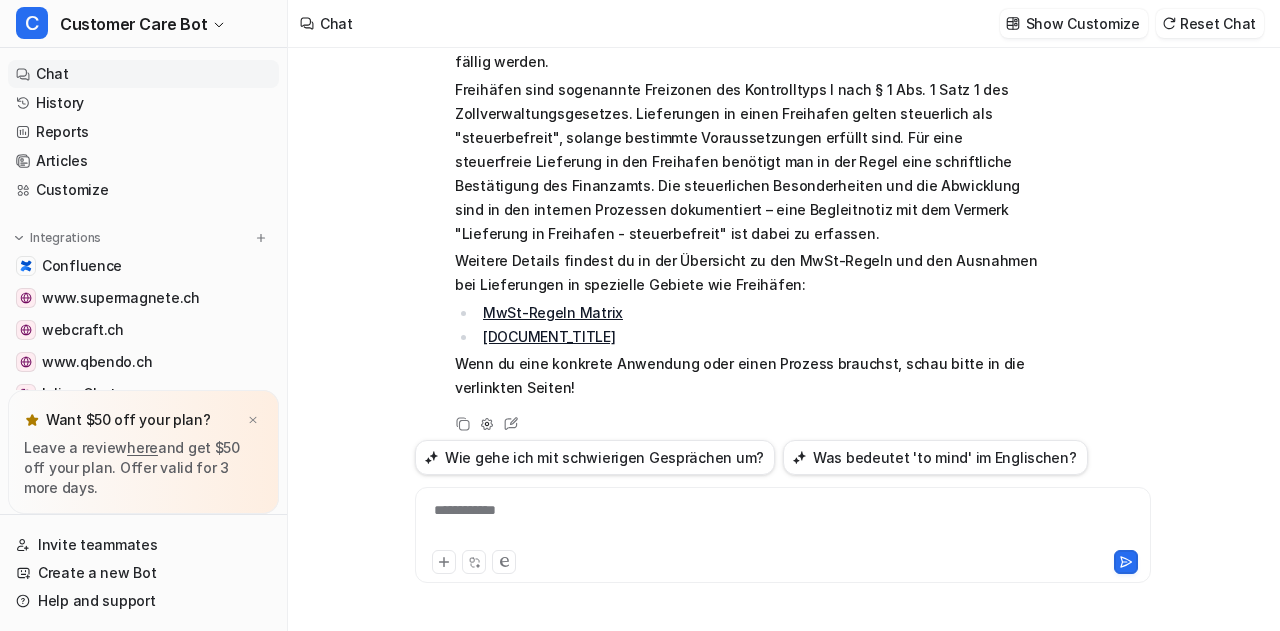 click on "Chat" at bounding box center [143, 74] 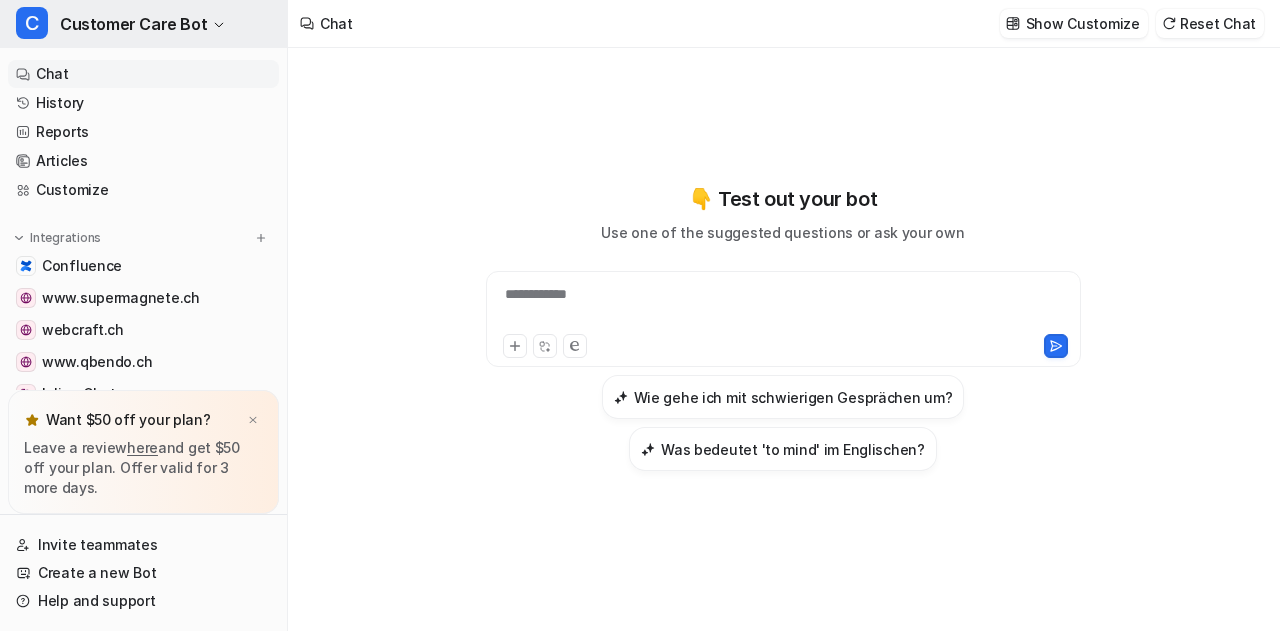 click on "Customer Care Bot" at bounding box center [133, 24] 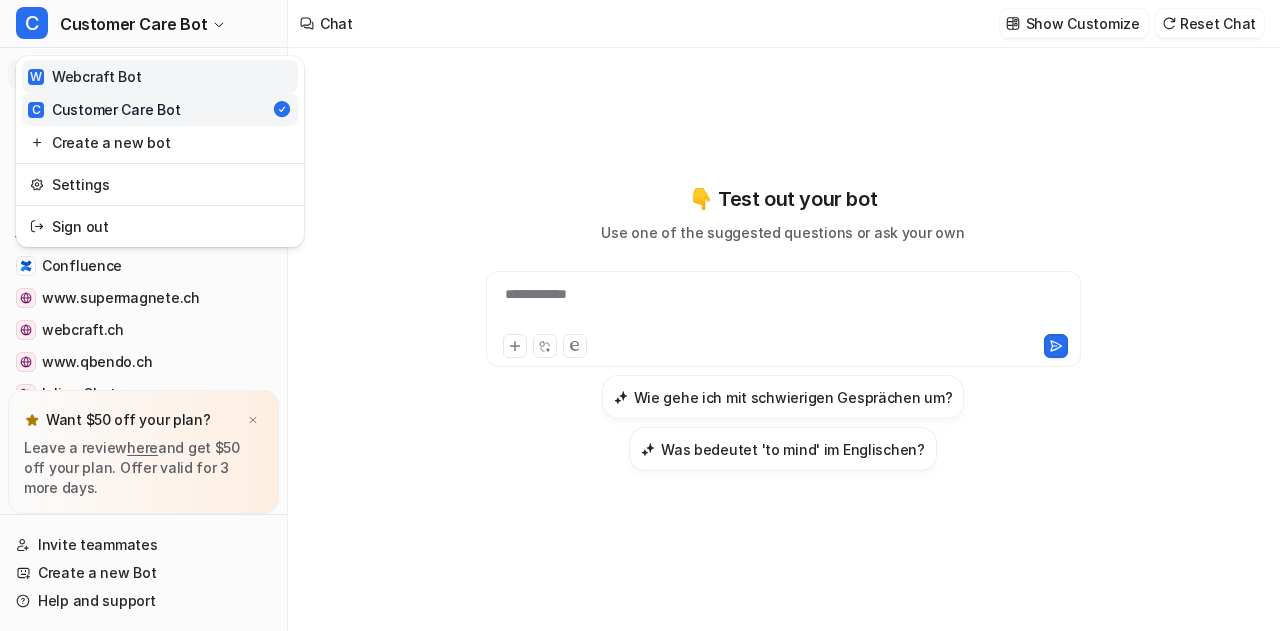 click on "W   Webcraft Bot" at bounding box center (160, 76) 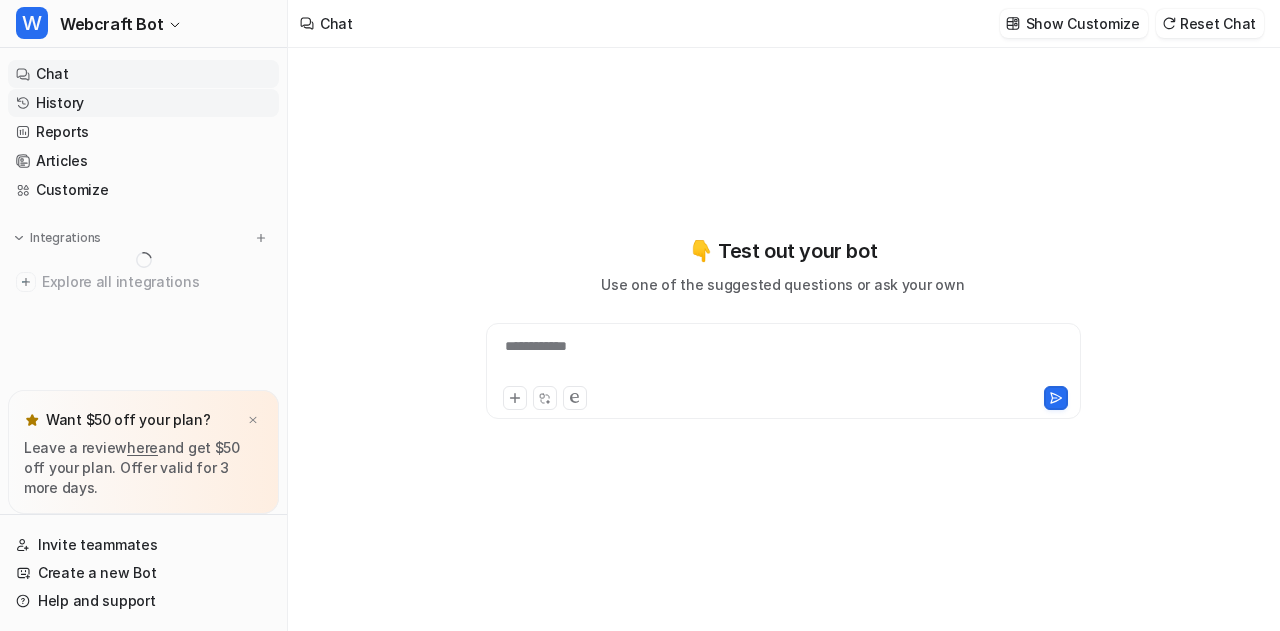 click on "History" at bounding box center [143, 103] 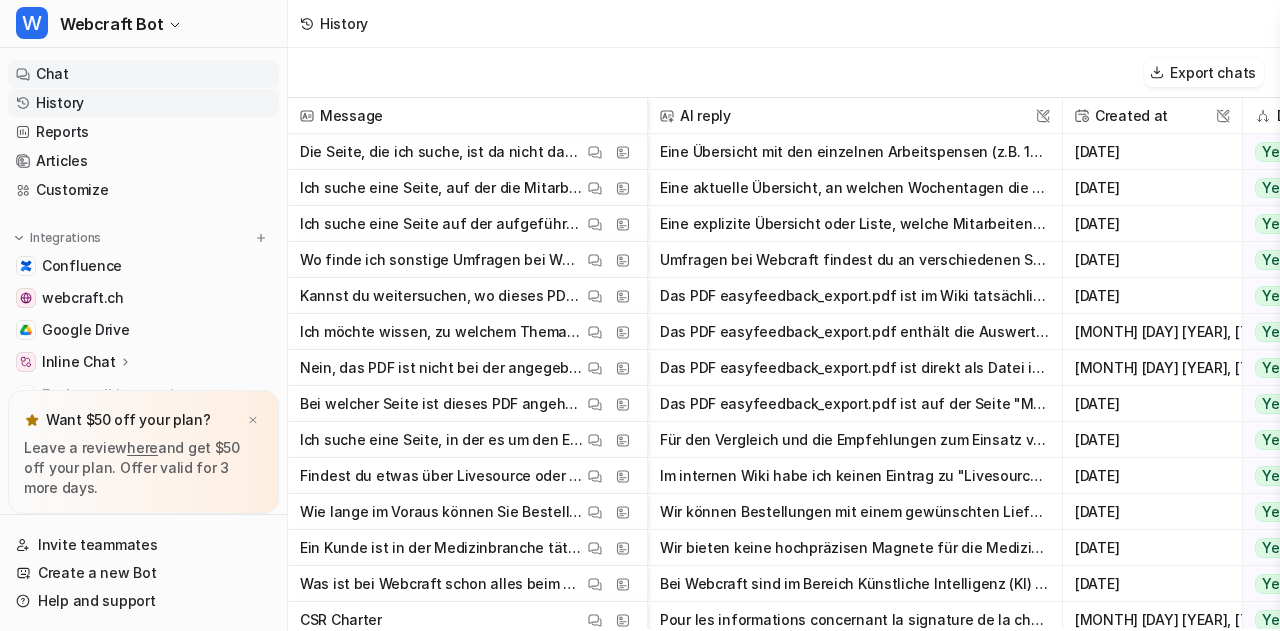 click on "Chat" at bounding box center (143, 74) 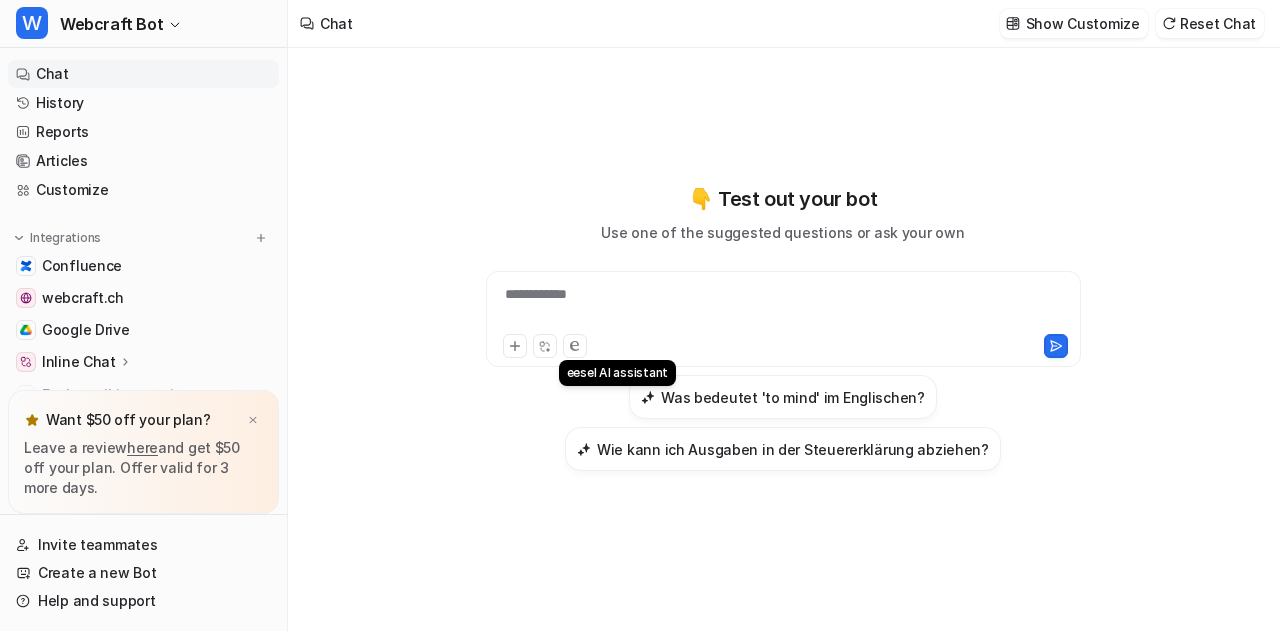 click at bounding box center (575, 346) 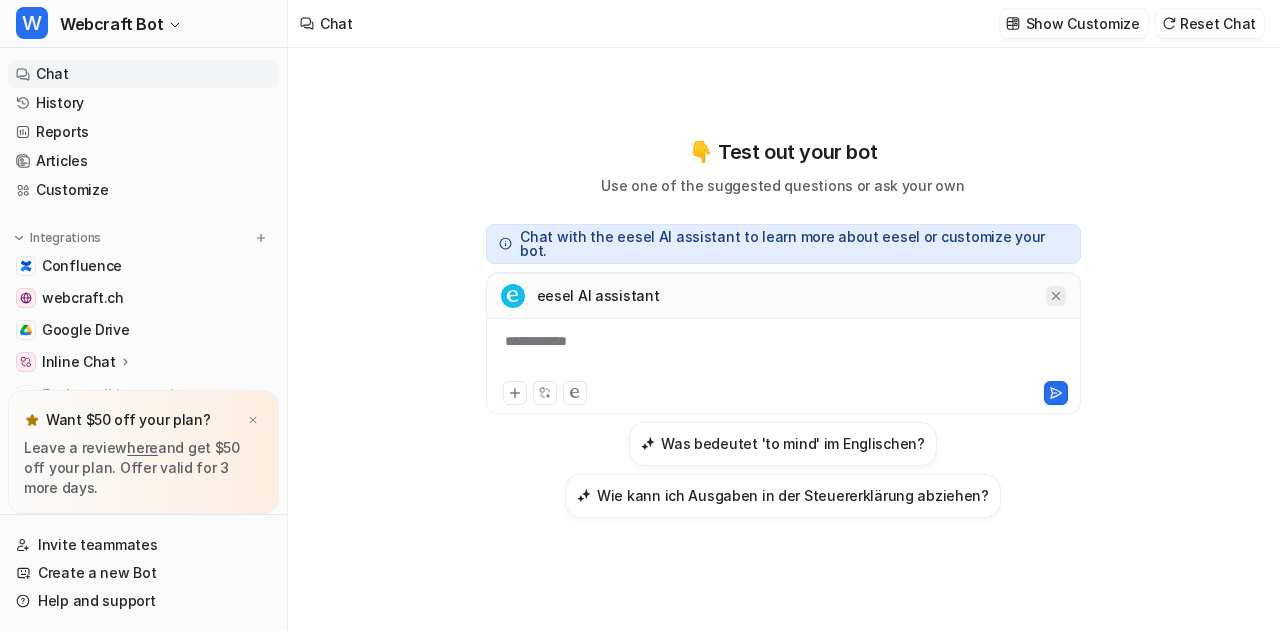 click 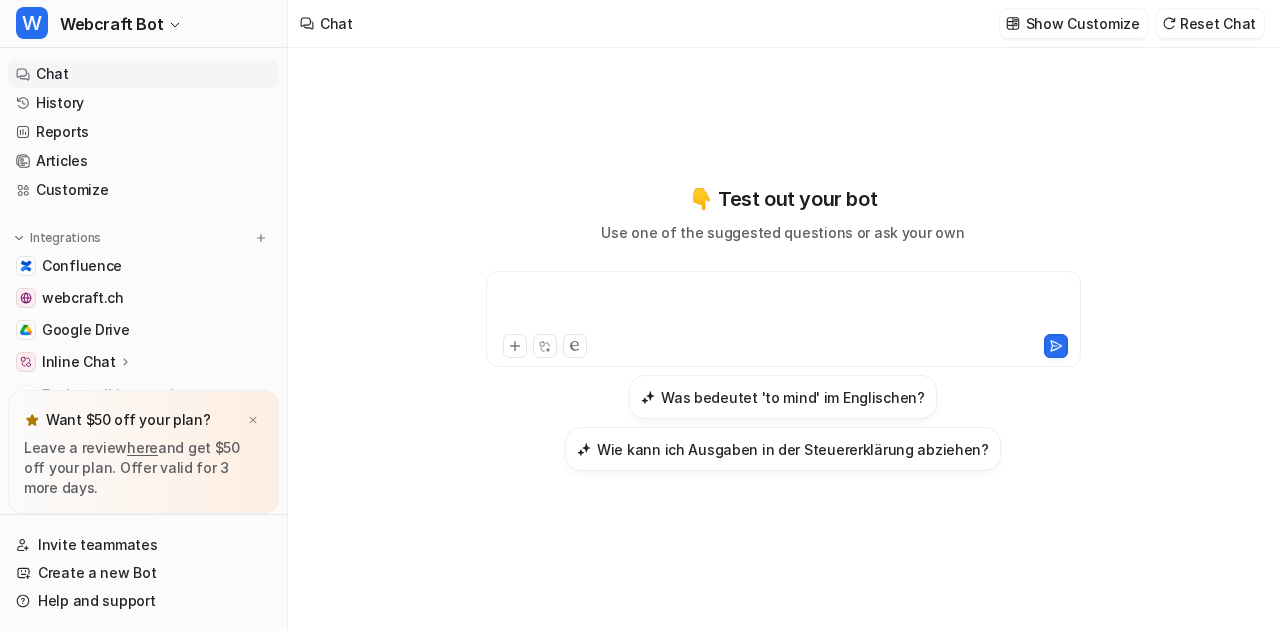 click at bounding box center (784, 307) 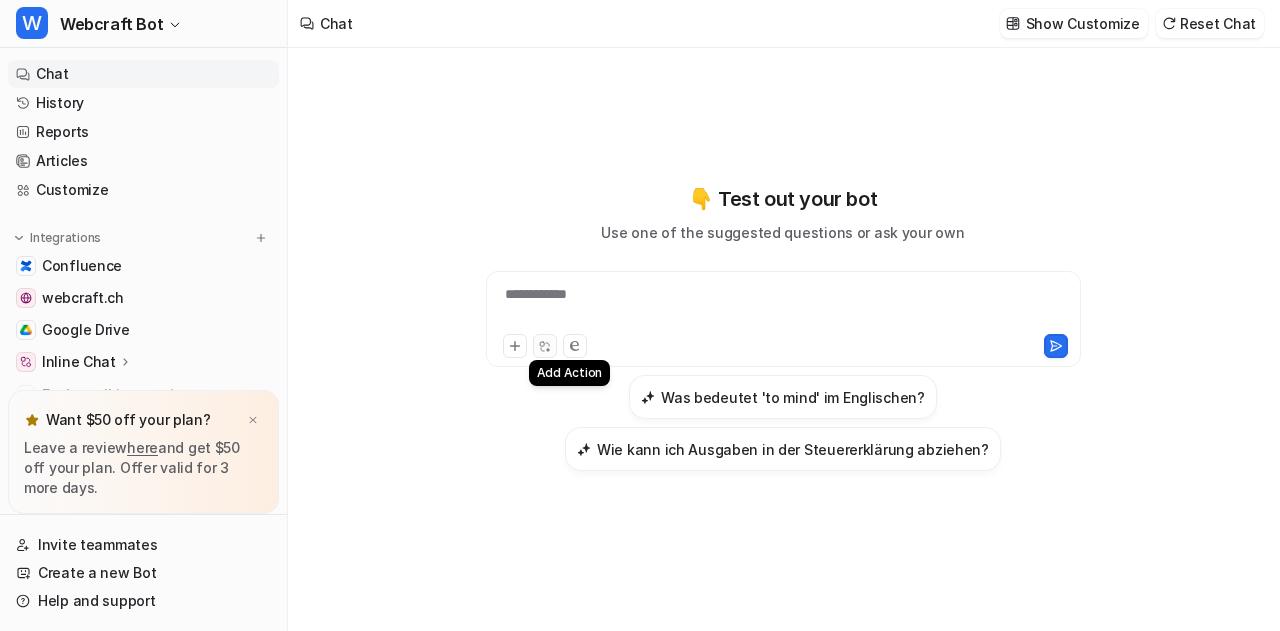 click 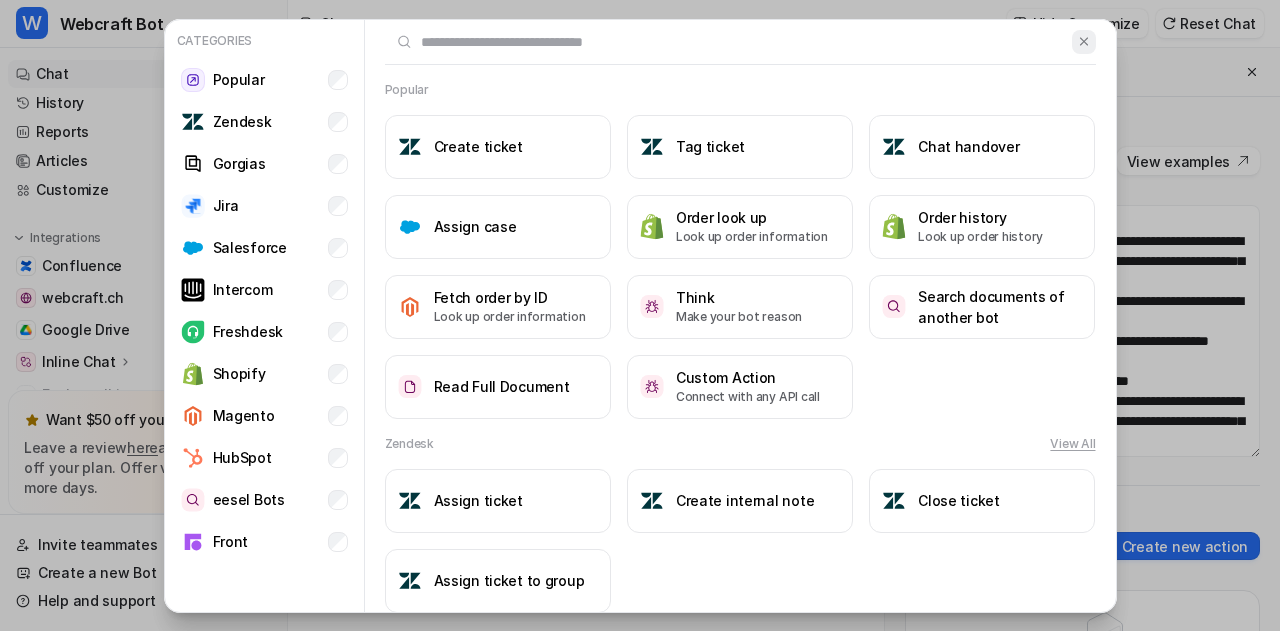 click at bounding box center (1084, 41) 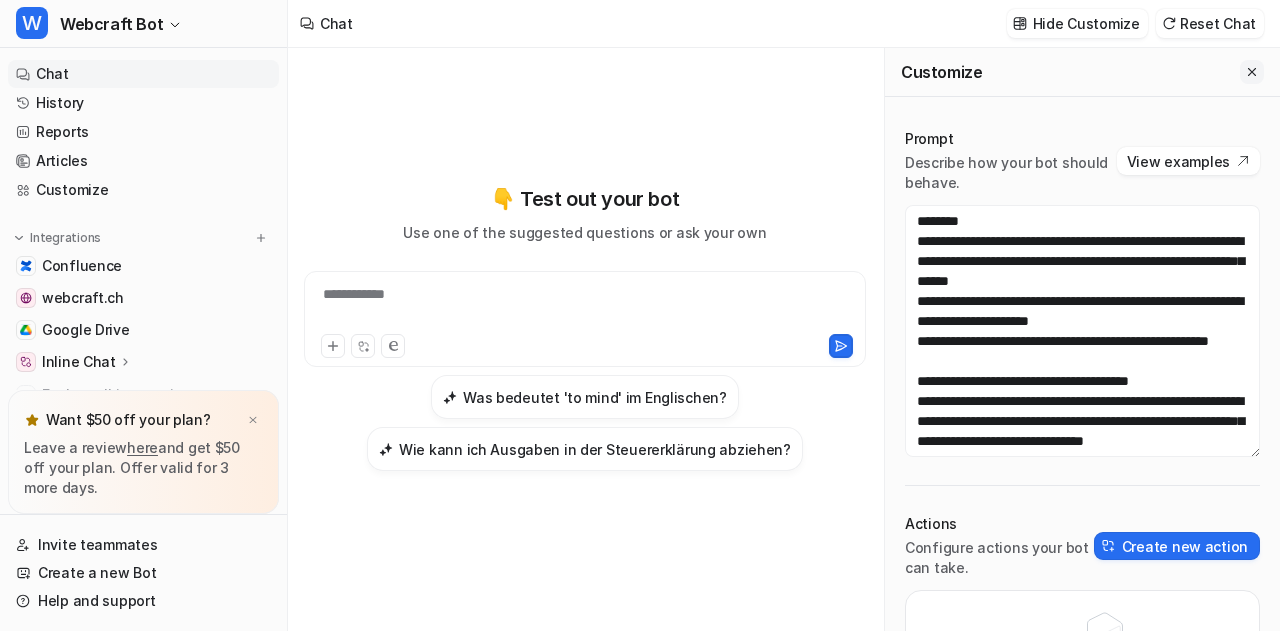 click at bounding box center [1252, 72] 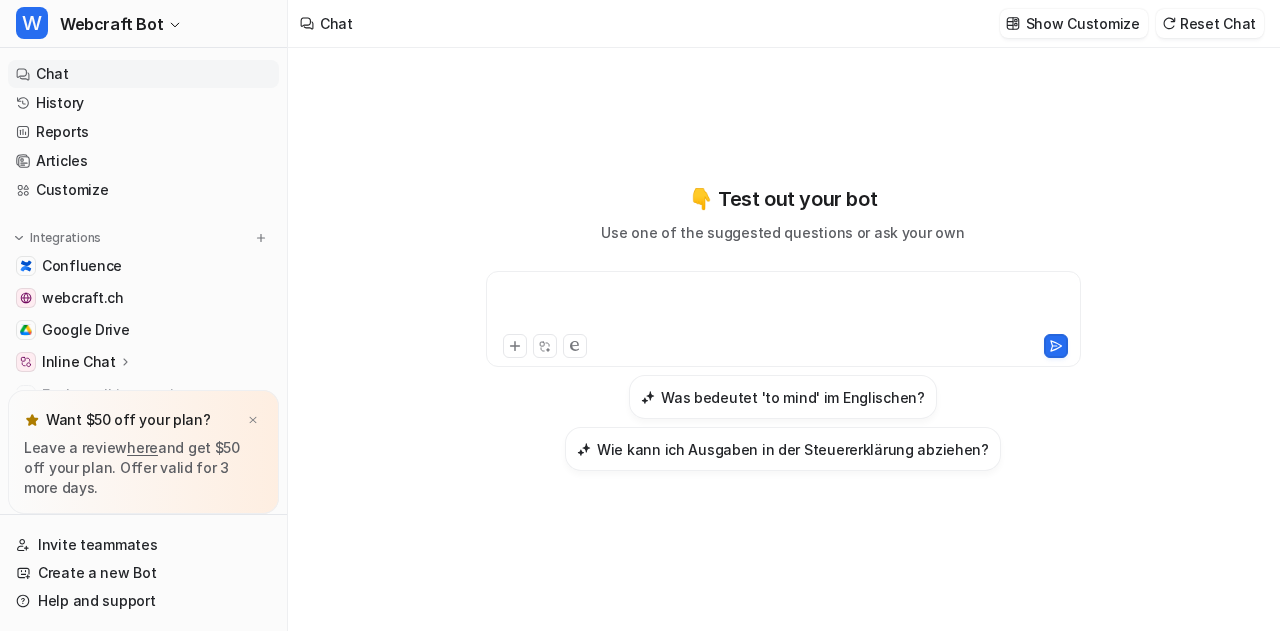 click at bounding box center (784, 307) 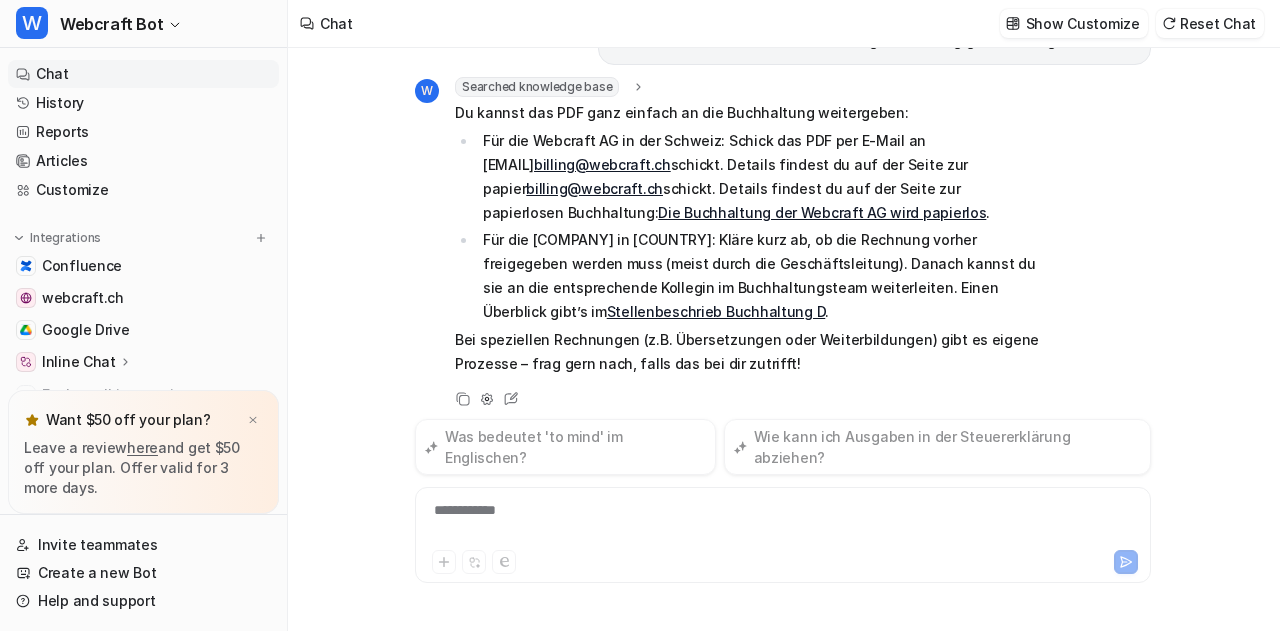 scroll, scrollTop: 80, scrollLeft: 0, axis: vertical 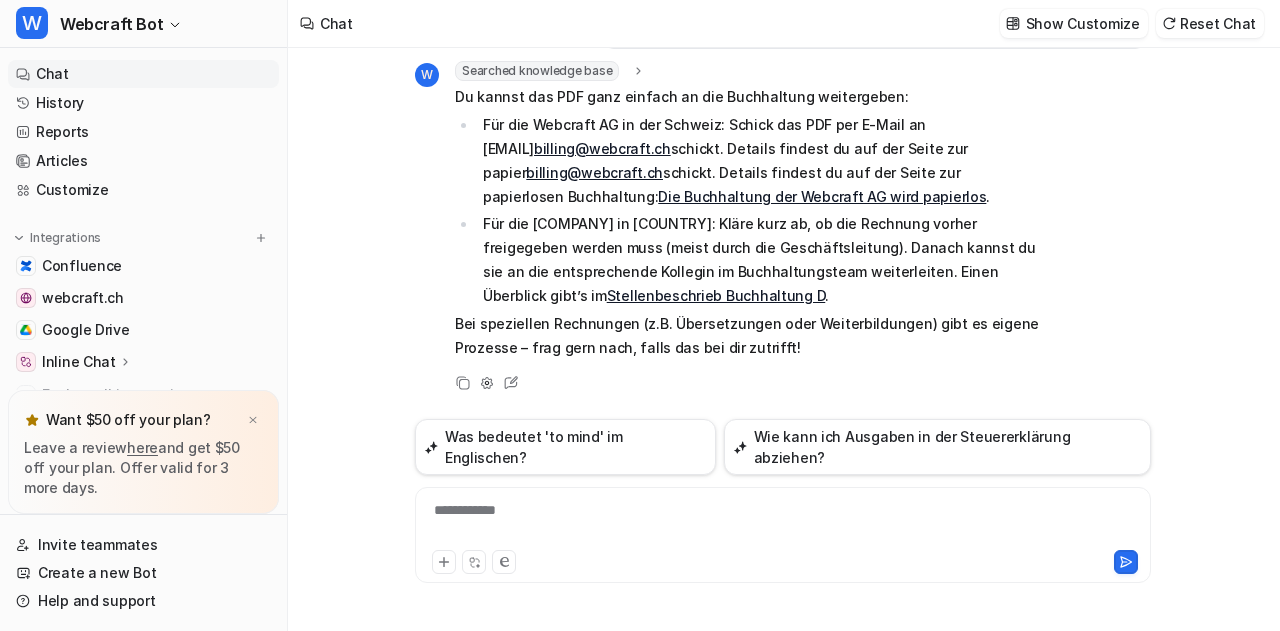 click on "Die Buchhaltung der Webcraft AG wird papierlos" at bounding box center [822, 196] 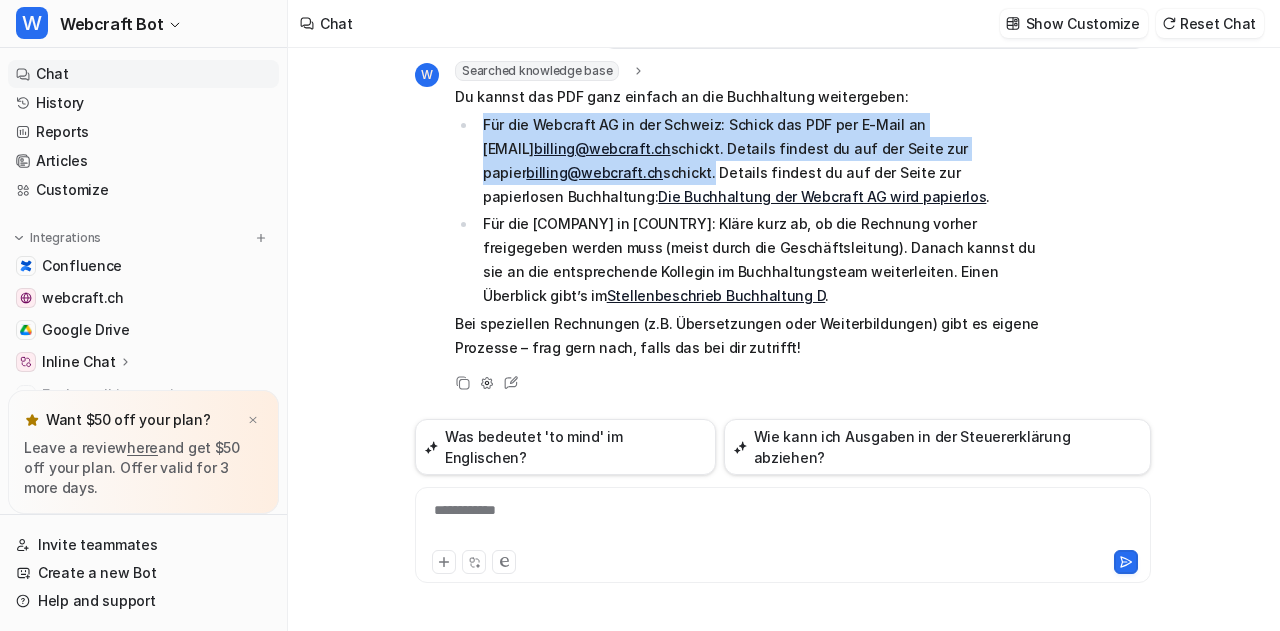 drag, startPoint x: 682, startPoint y: 192, endPoint x: 480, endPoint y: 123, distance: 213.4596 